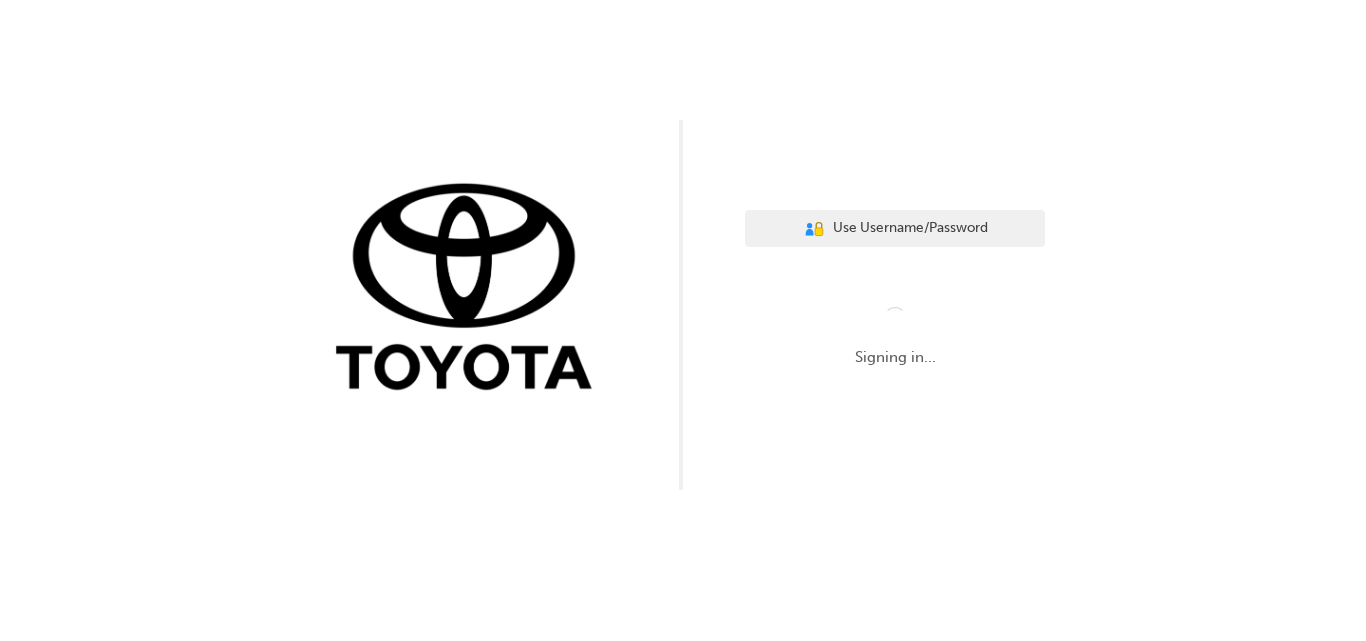 scroll, scrollTop: 0, scrollLeft: 0, axis: both 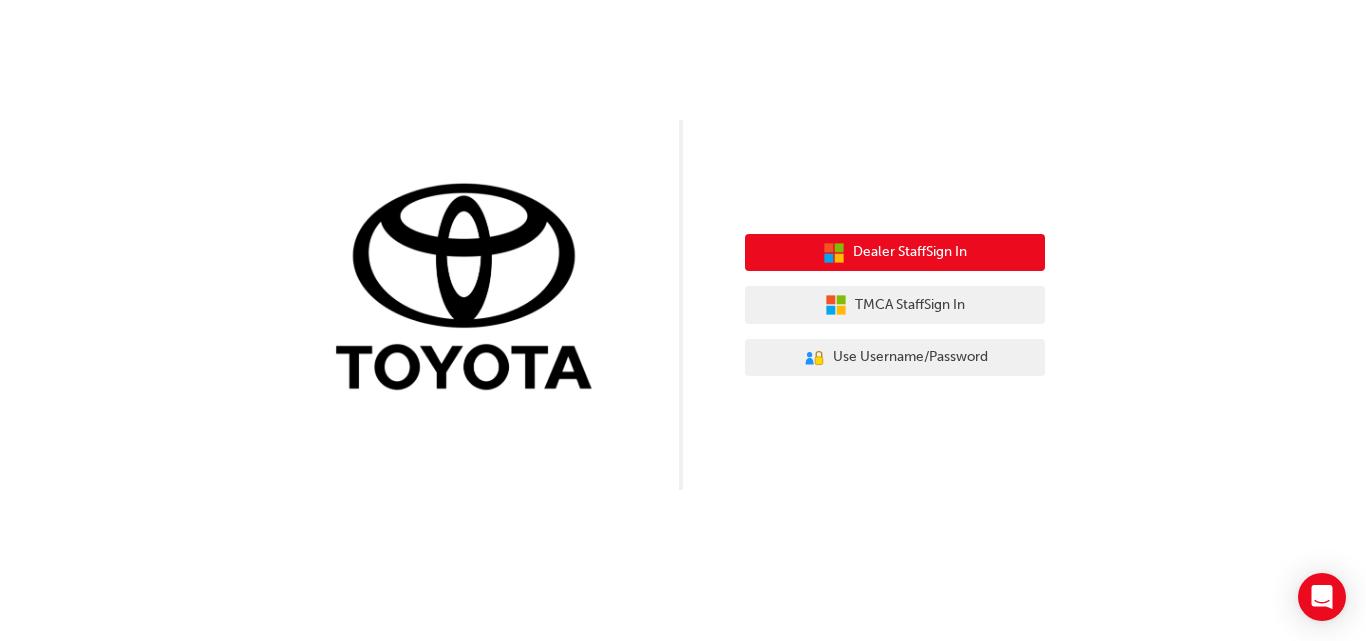 click on "Dealer Staff  Sign In" at bounding box center (910, 252) 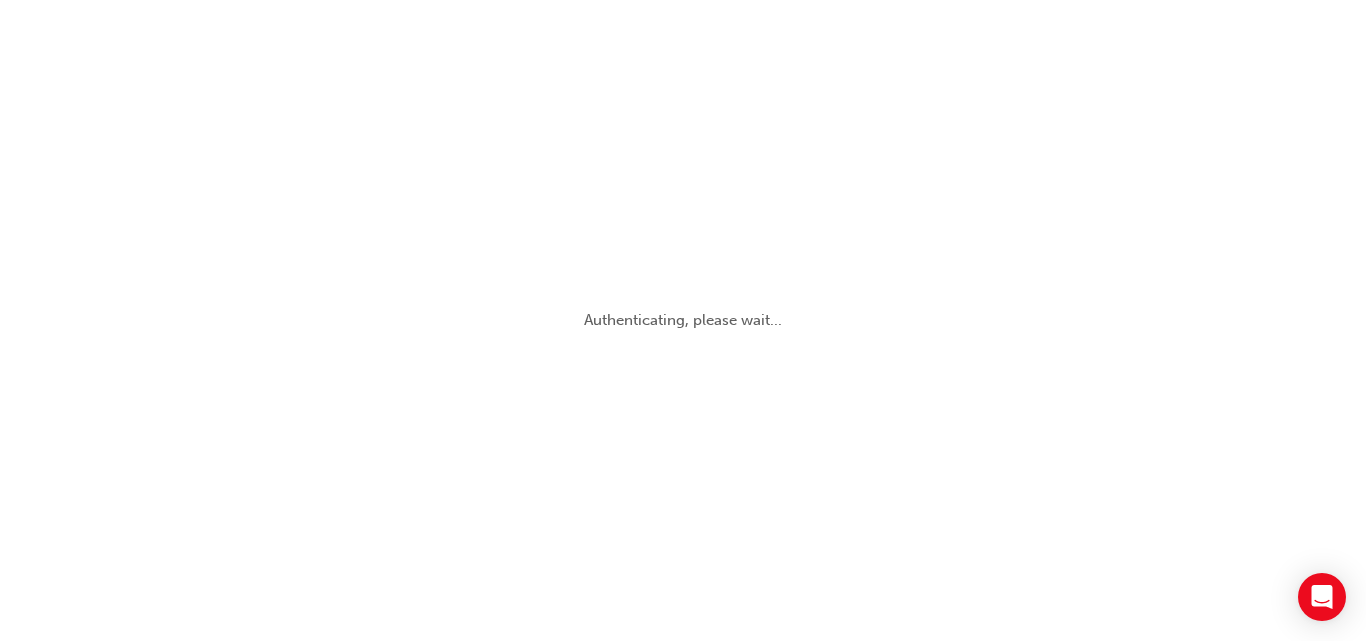 scroll, scrollTop: 0, scrollLeft: 0, axis: both 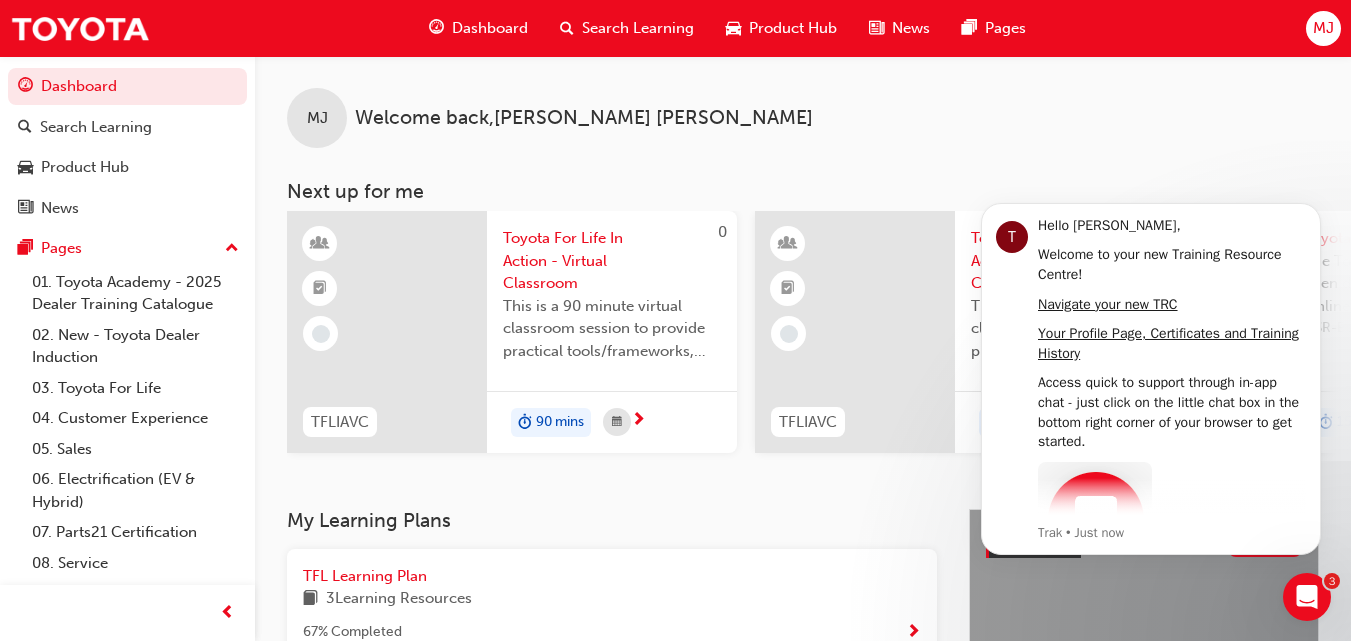 click on "Search Learning" at bounding box center [638, 28] 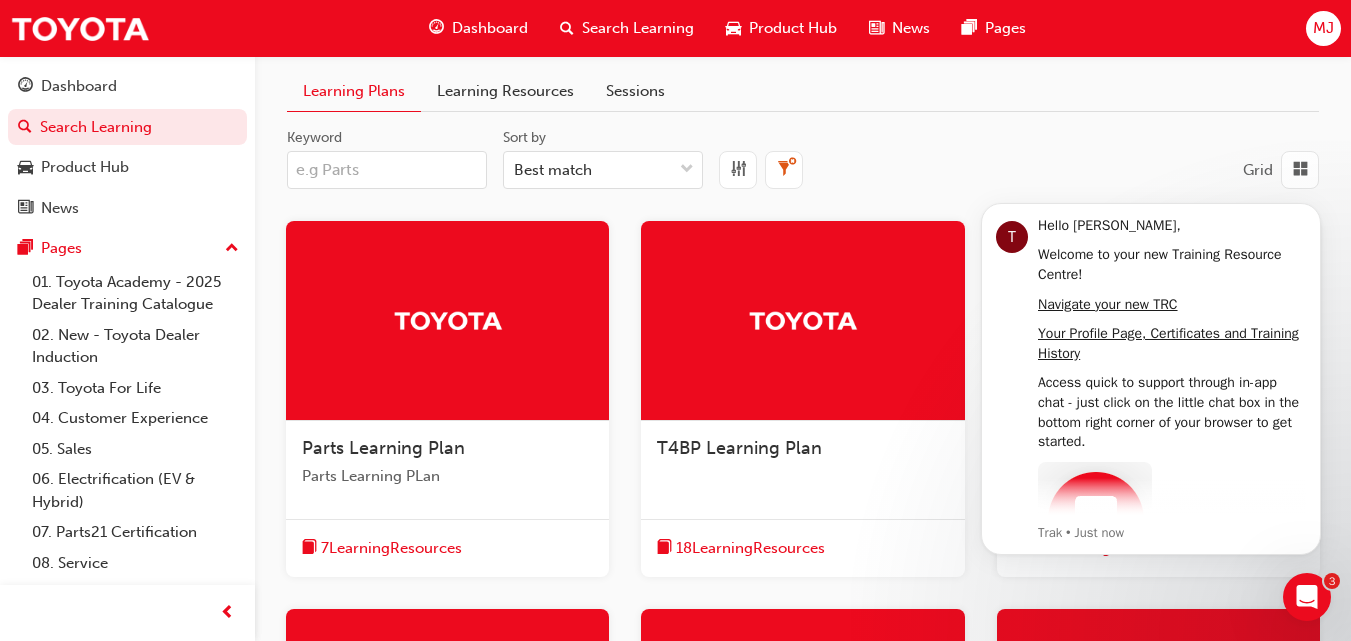 click on "Keyword" at bounding box center (387, 170) 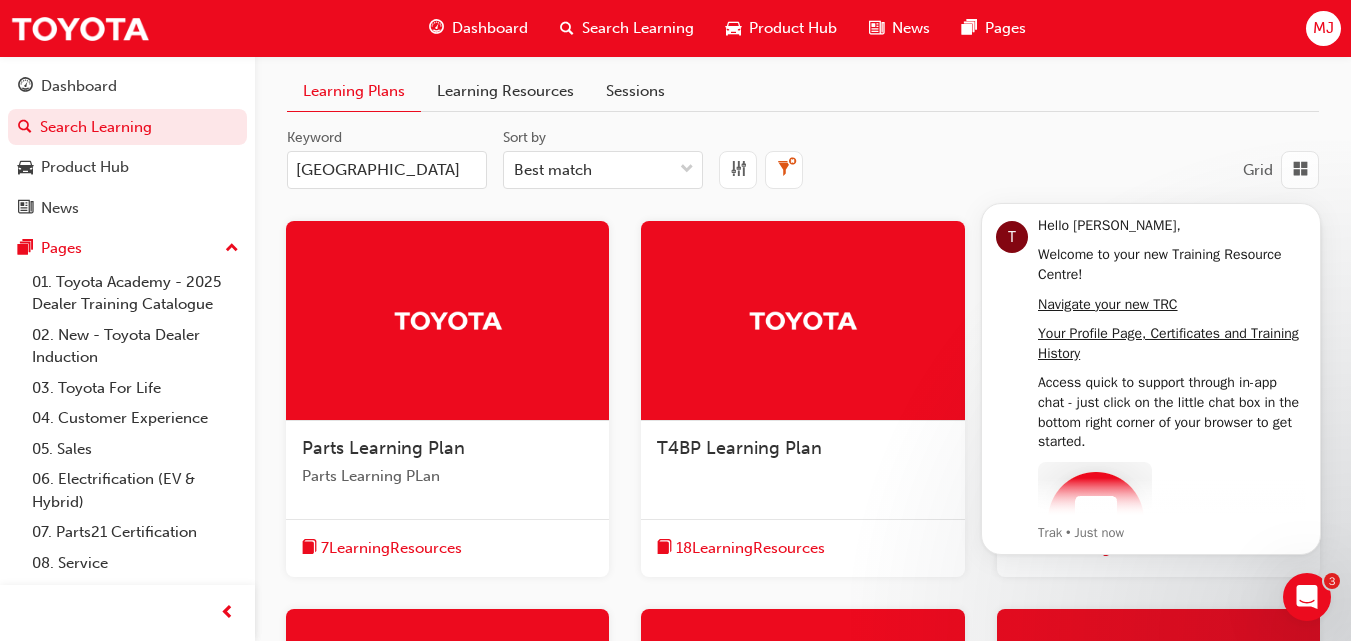 type on "australian" 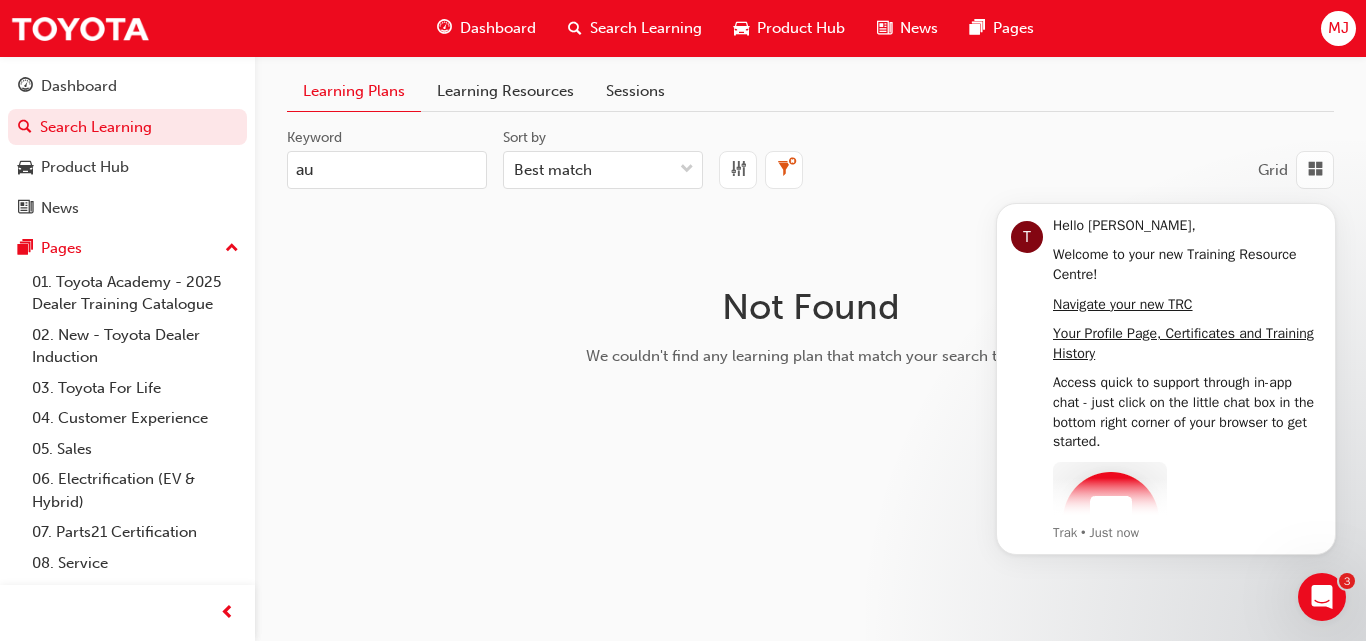 type on "a" 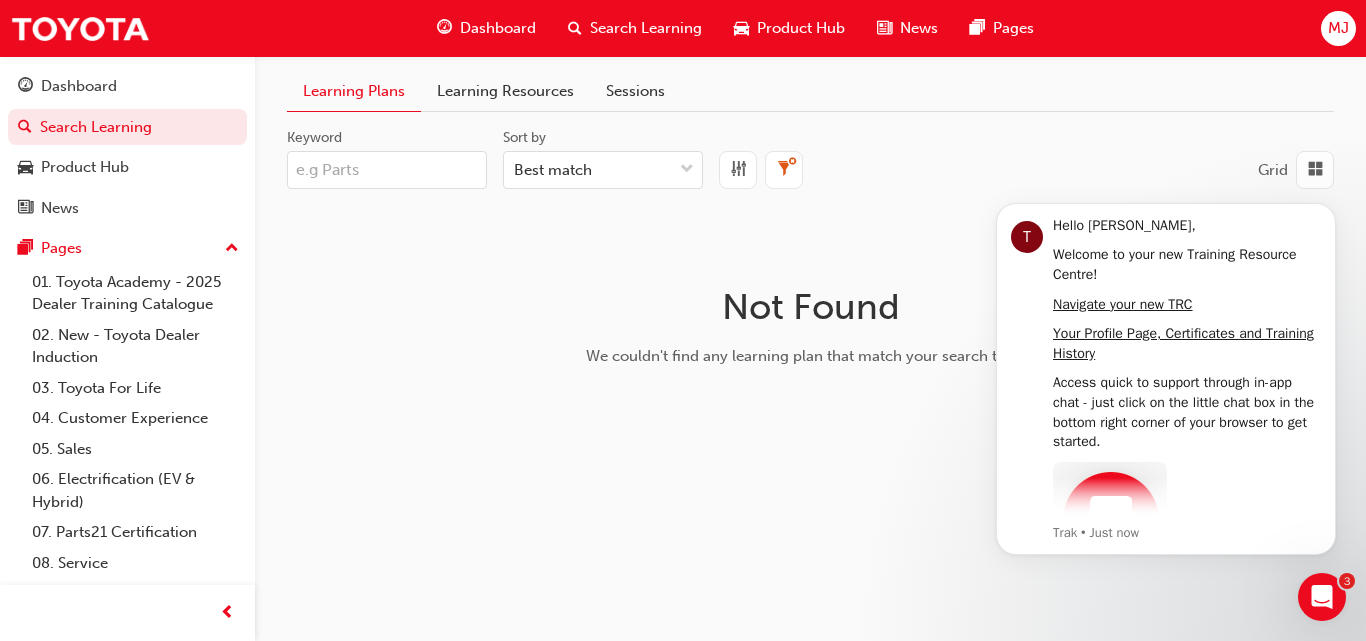 type 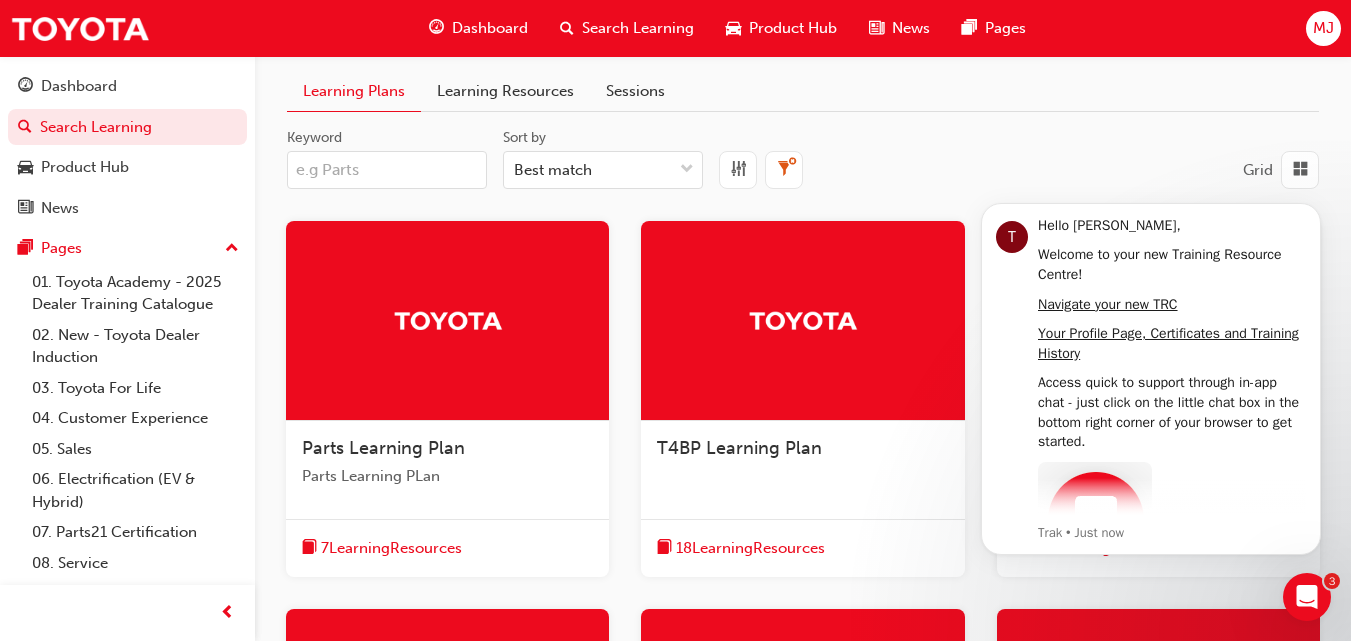 click on "Learning Resources" at bounding box center (505, 91) 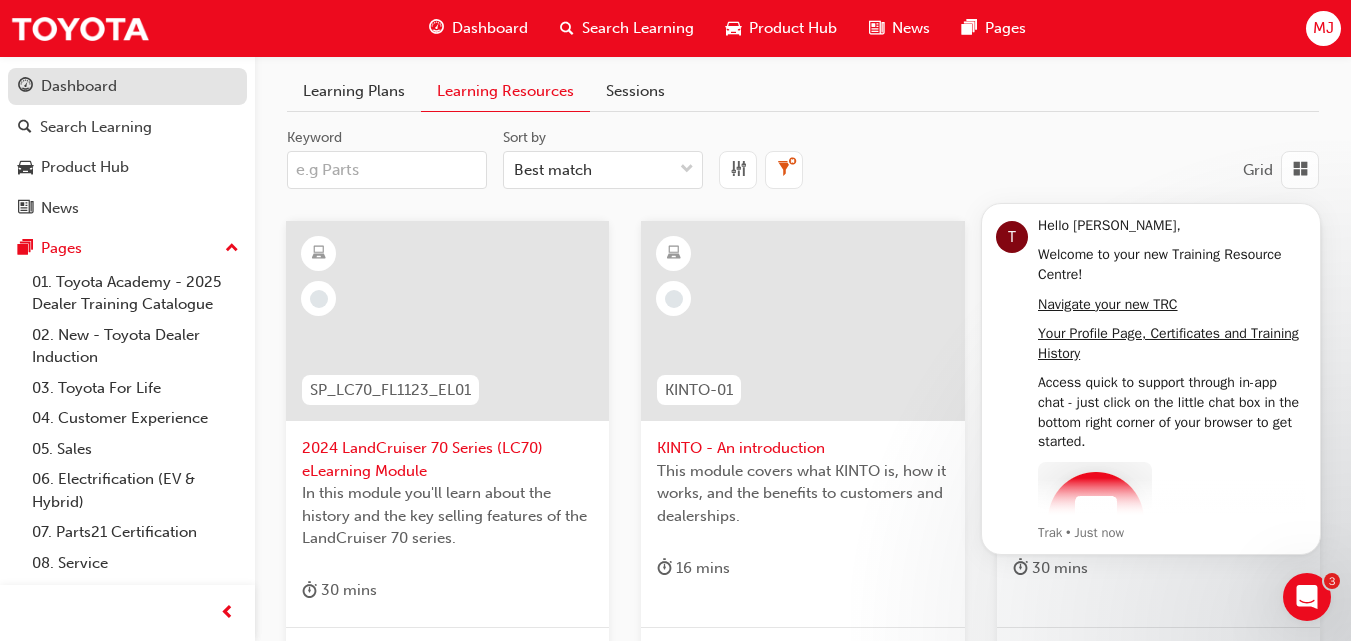 click on "Dashboard" at bounding box center (127, 86) 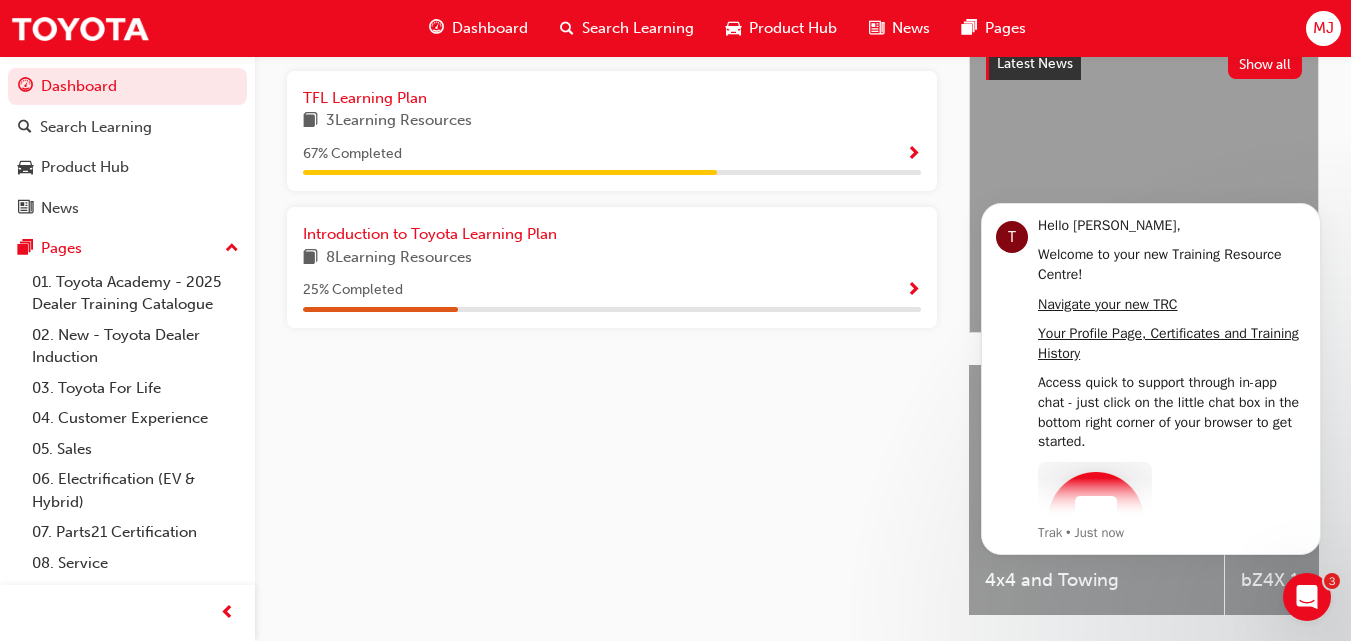scroll, scrollTop: 480, scrollLeft: 0, axis: vertical 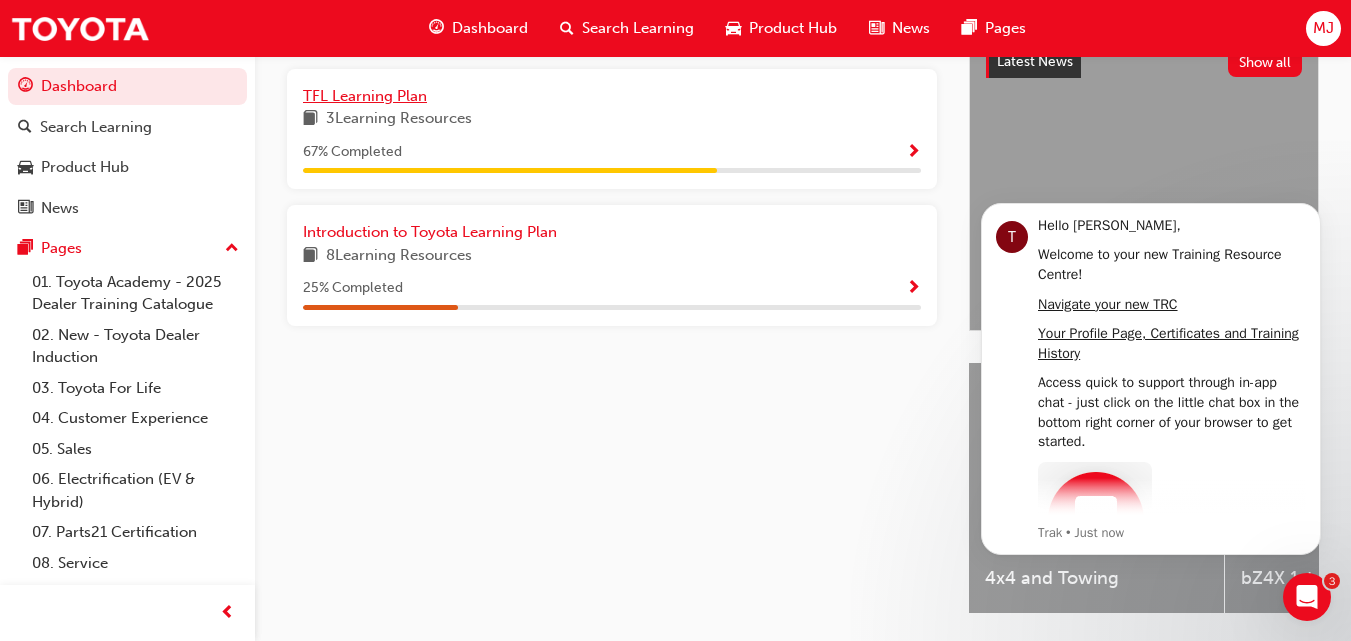 click on "TFL Learning Plan" at bounding box center (365, 96) 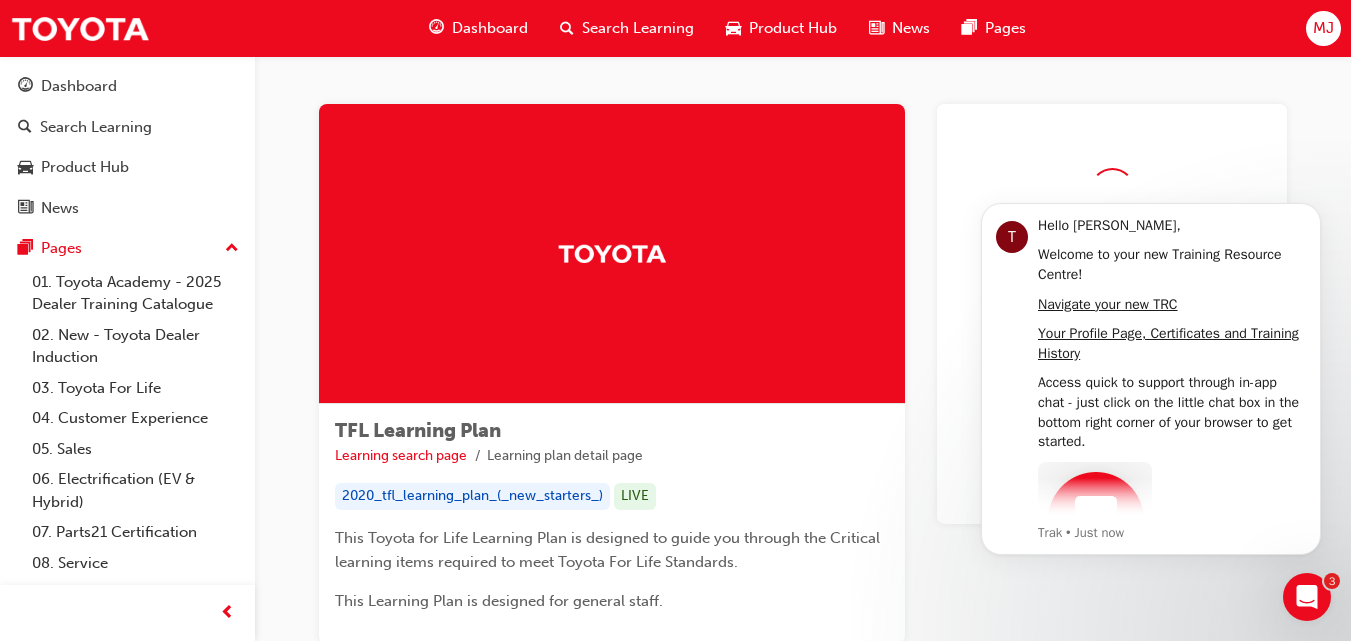 scroll, scrollTop: 149, scrollLeft: 0, axis: vertical 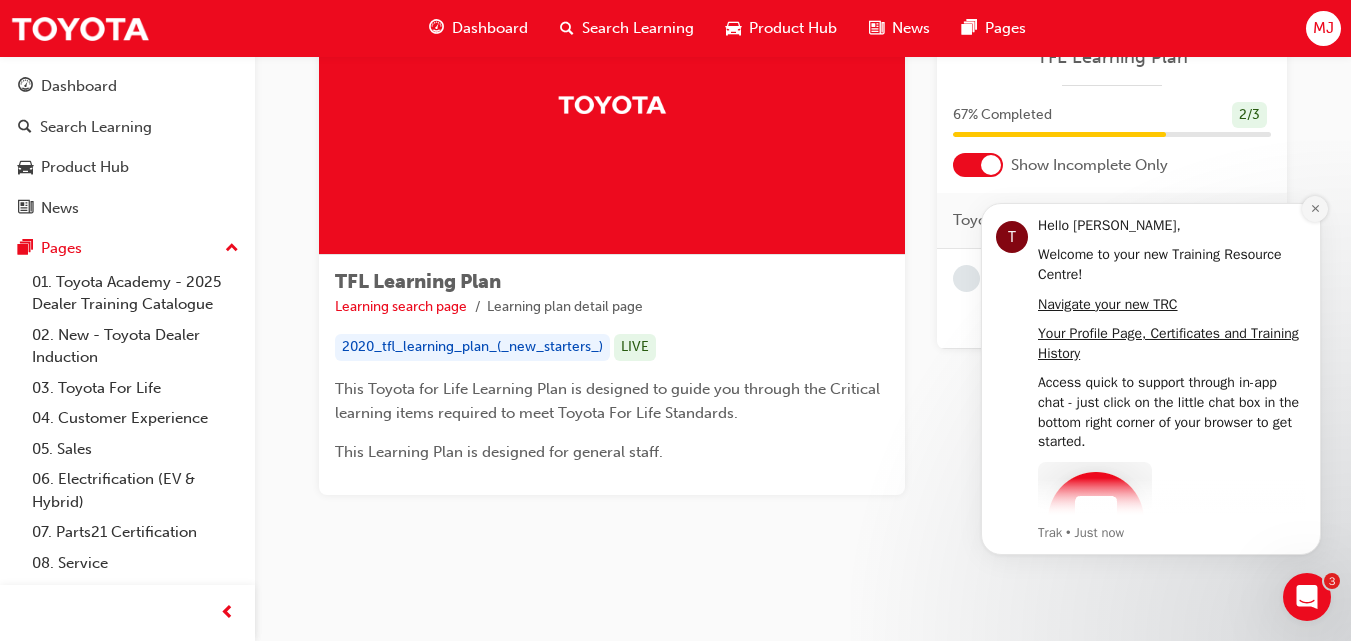 click 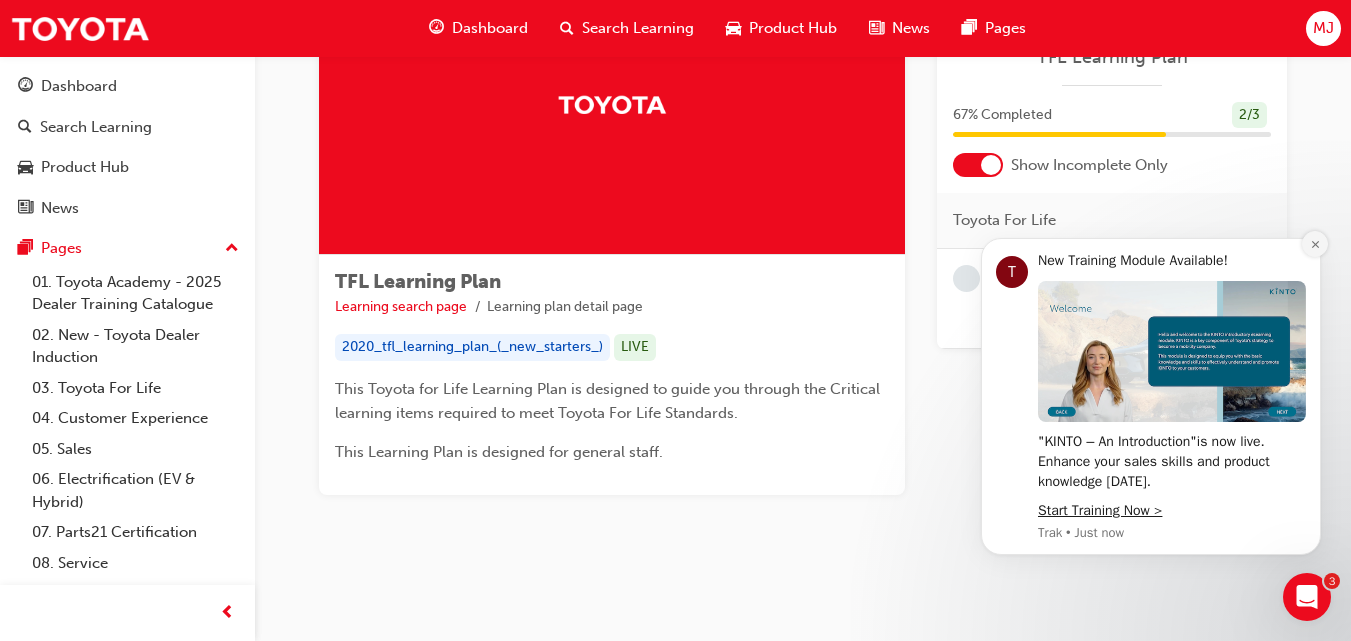 click 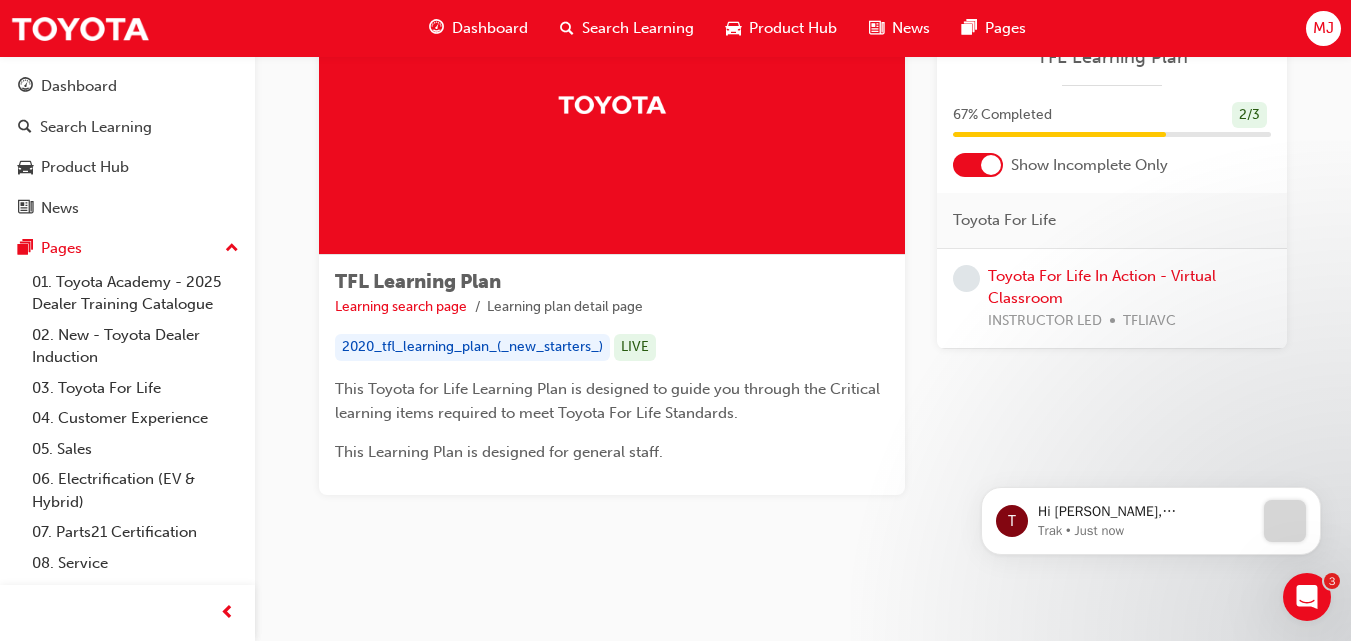 scroll, scrollTop: 0, scrollLeft: 0, axis: both 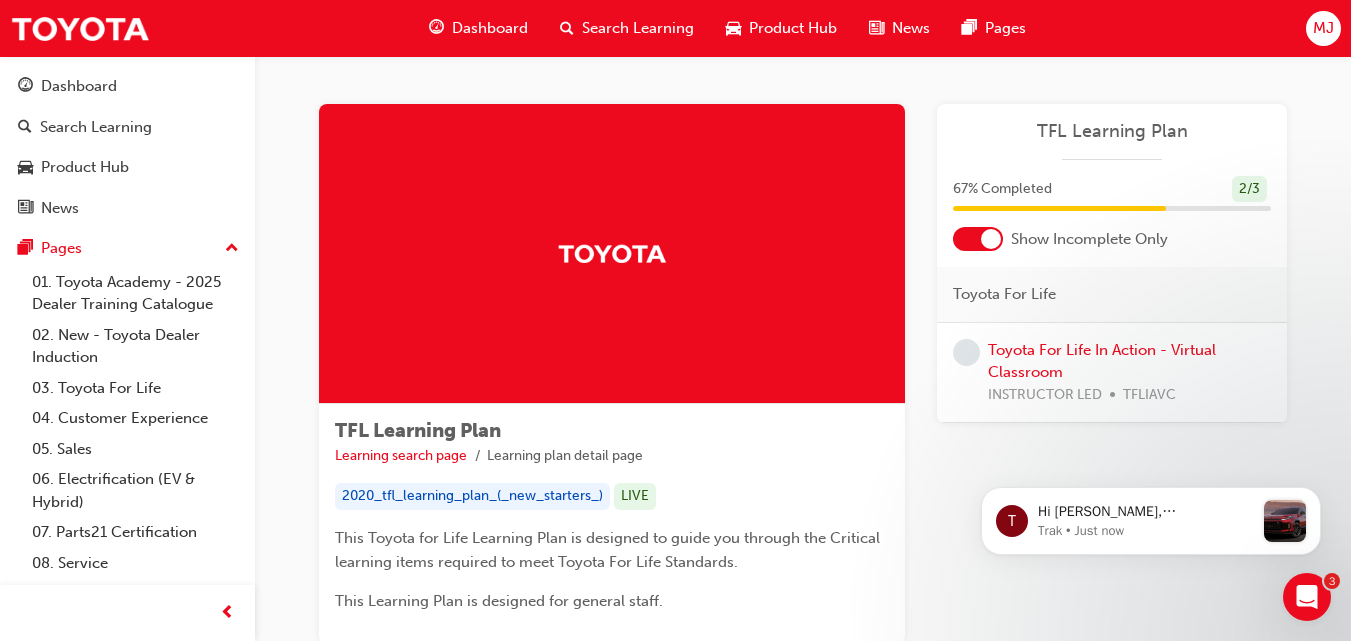click on "Search Learning" at bounding box center (638, 28) 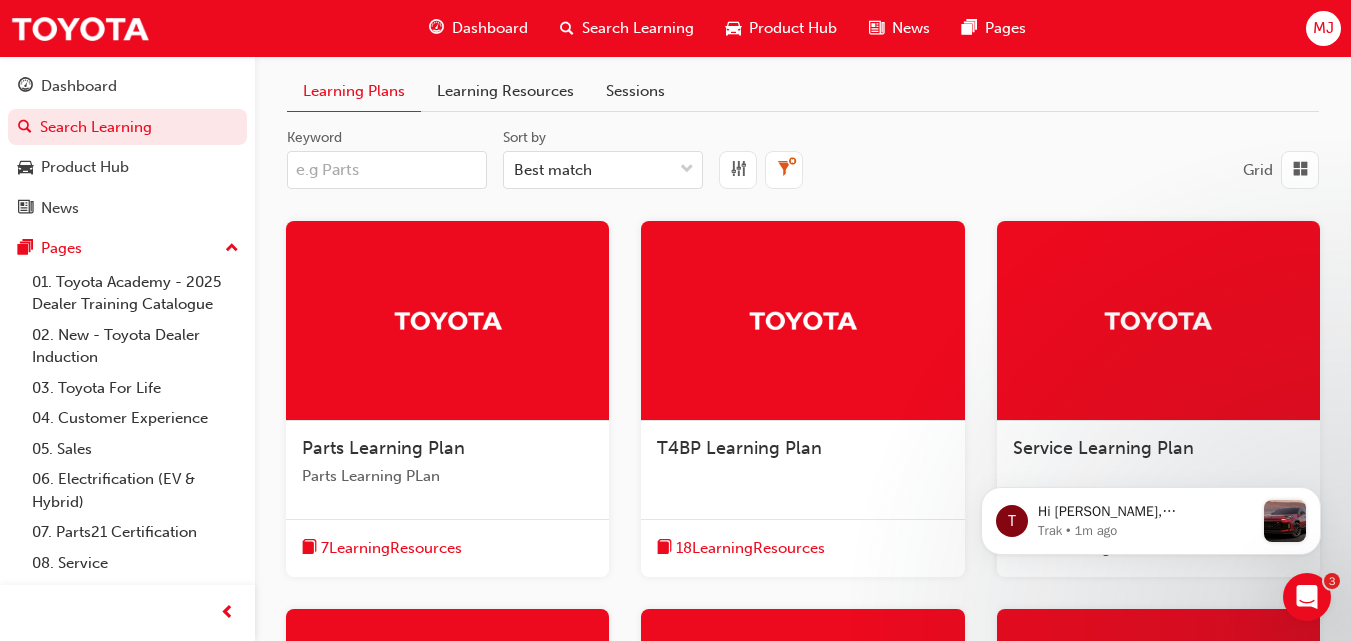 click on "Keyword" at bounding box center (387, 170) 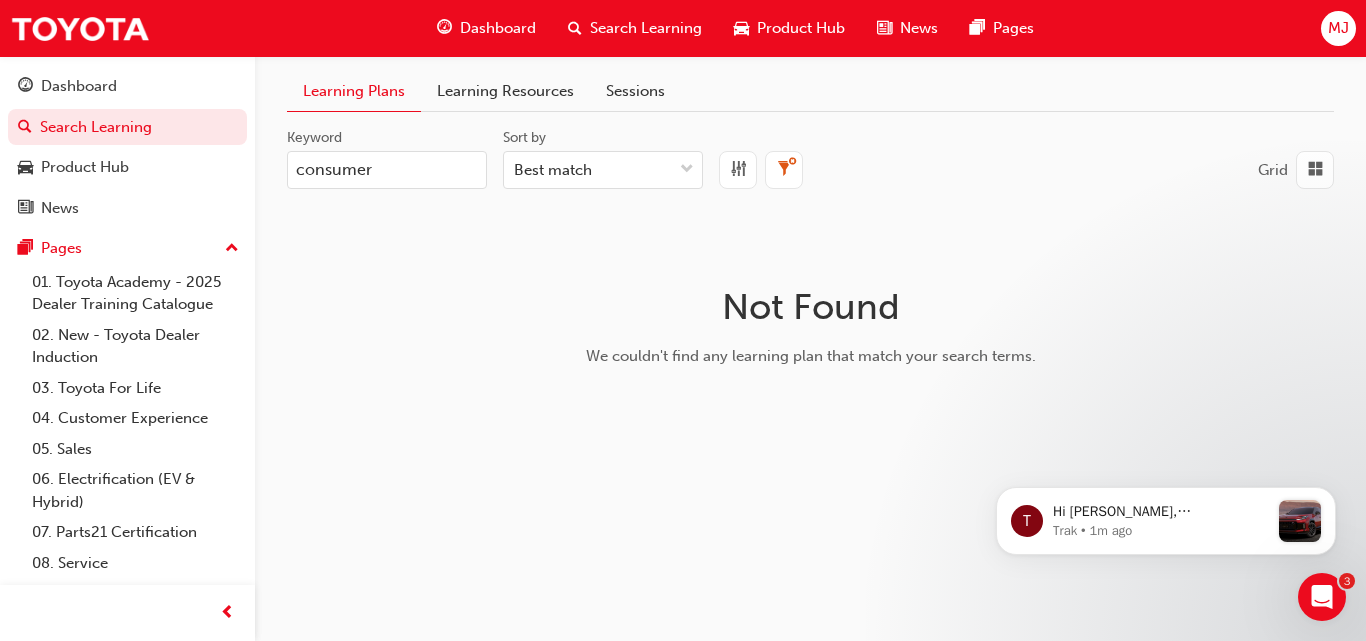 type on "consumer" 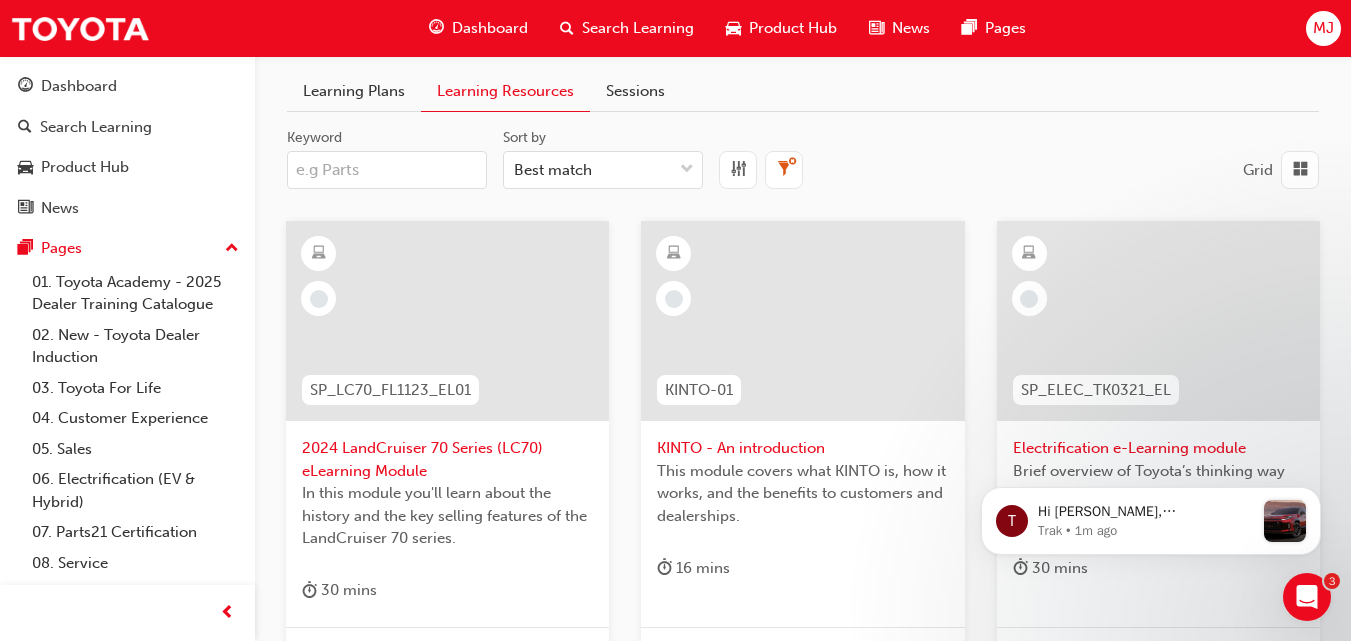 click on "Keyword" at bounding box center [387, 170] 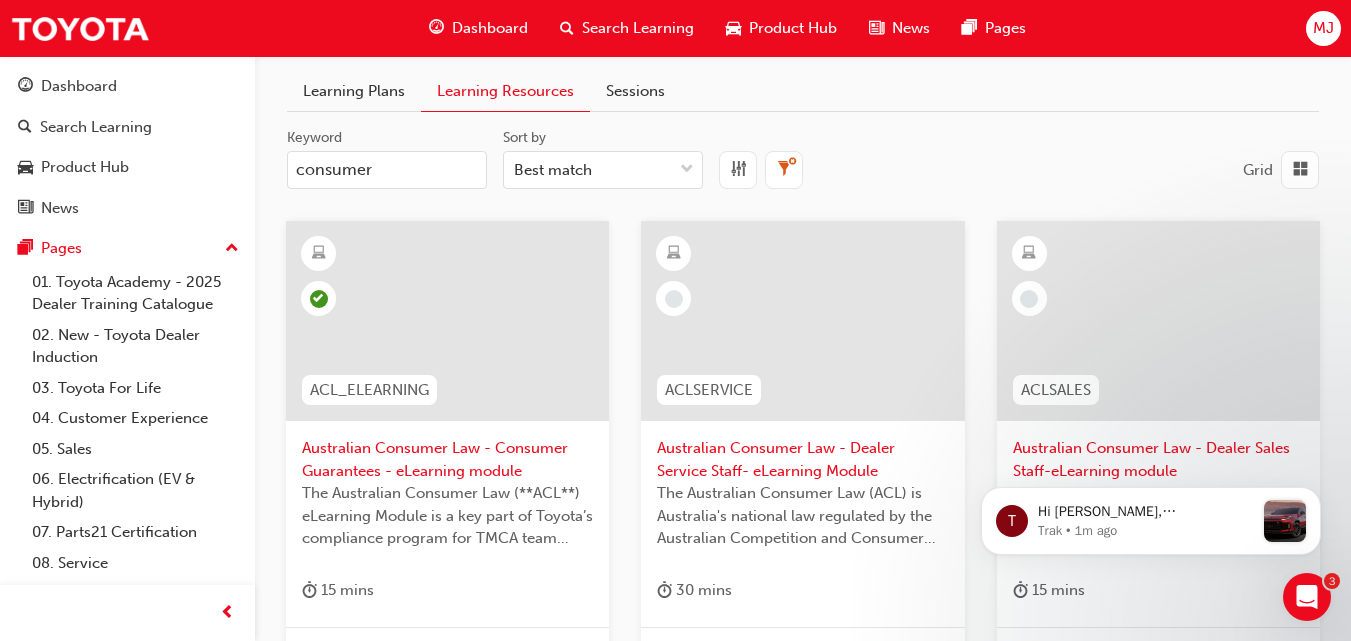 type on "consumer" 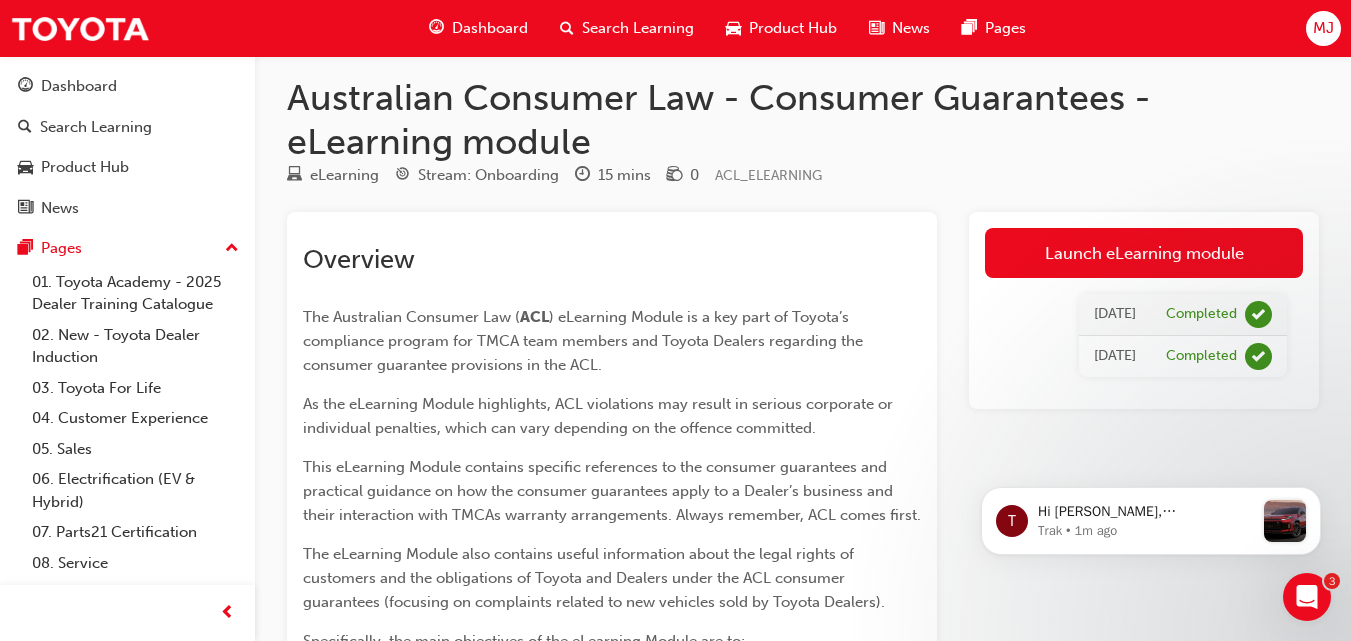 scroll, scrollTop: 0, scrollLeft: 0, axis: both 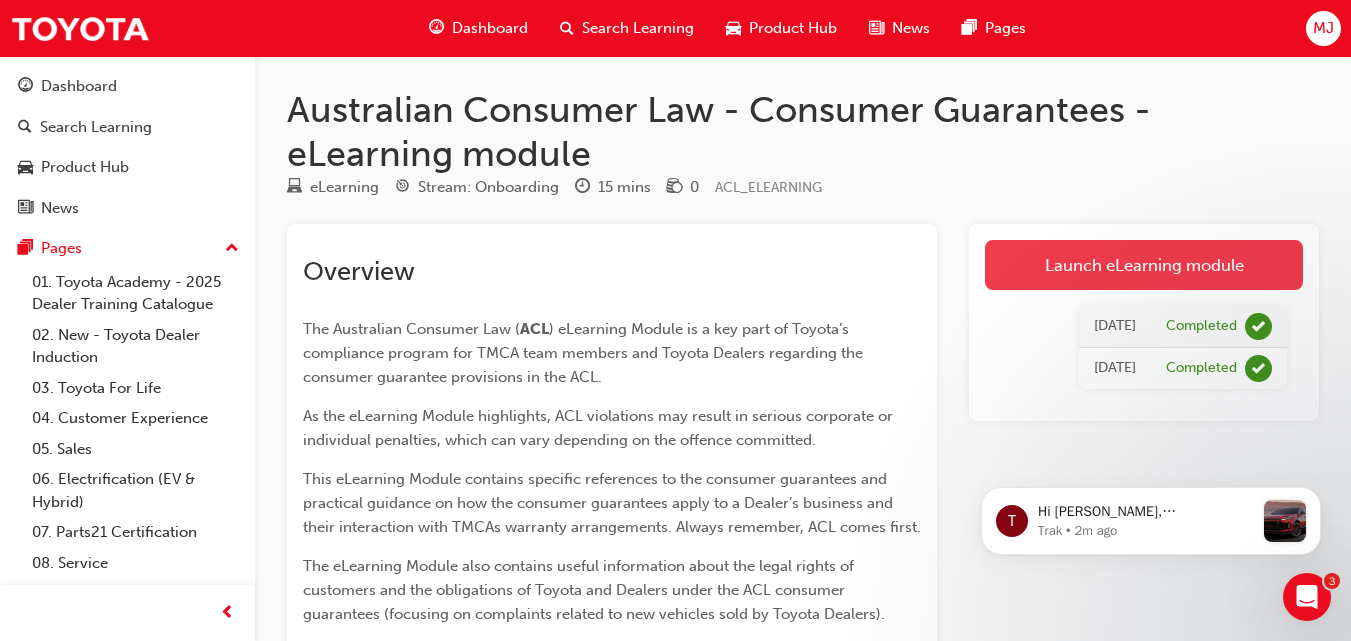click on "Launch eLearning module" at bounding box center (1144, 265) 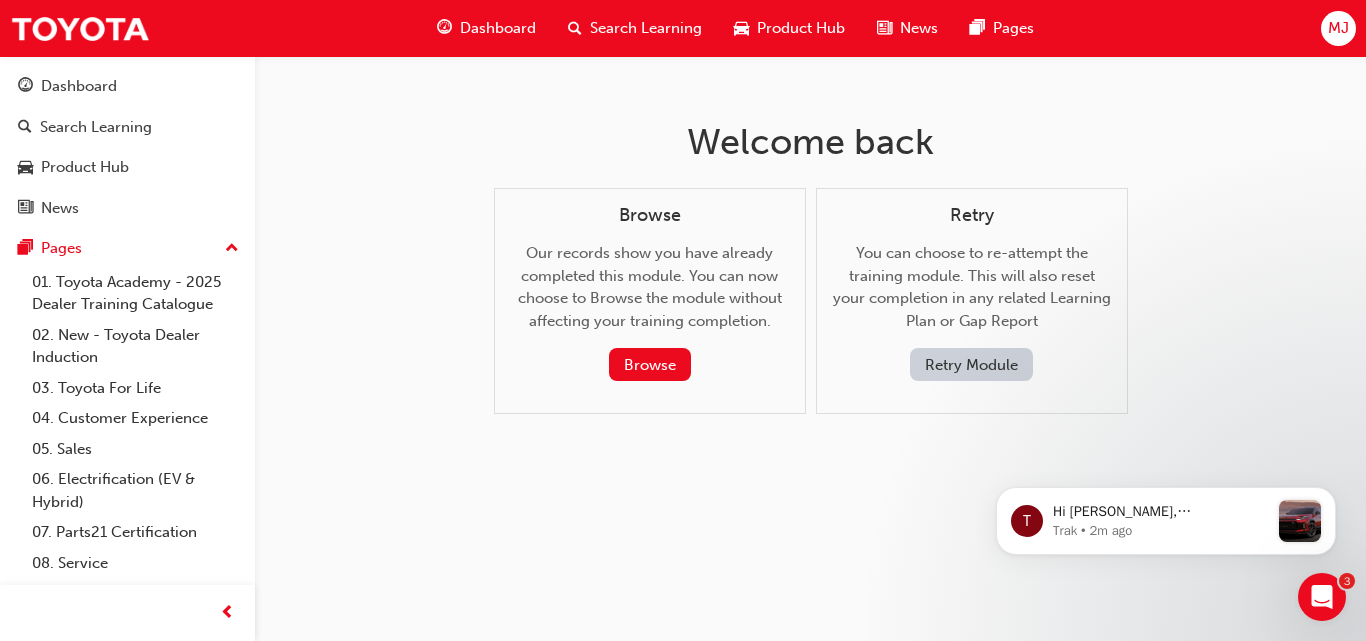 click on "Retry Module" at bounding box center (971, 364) 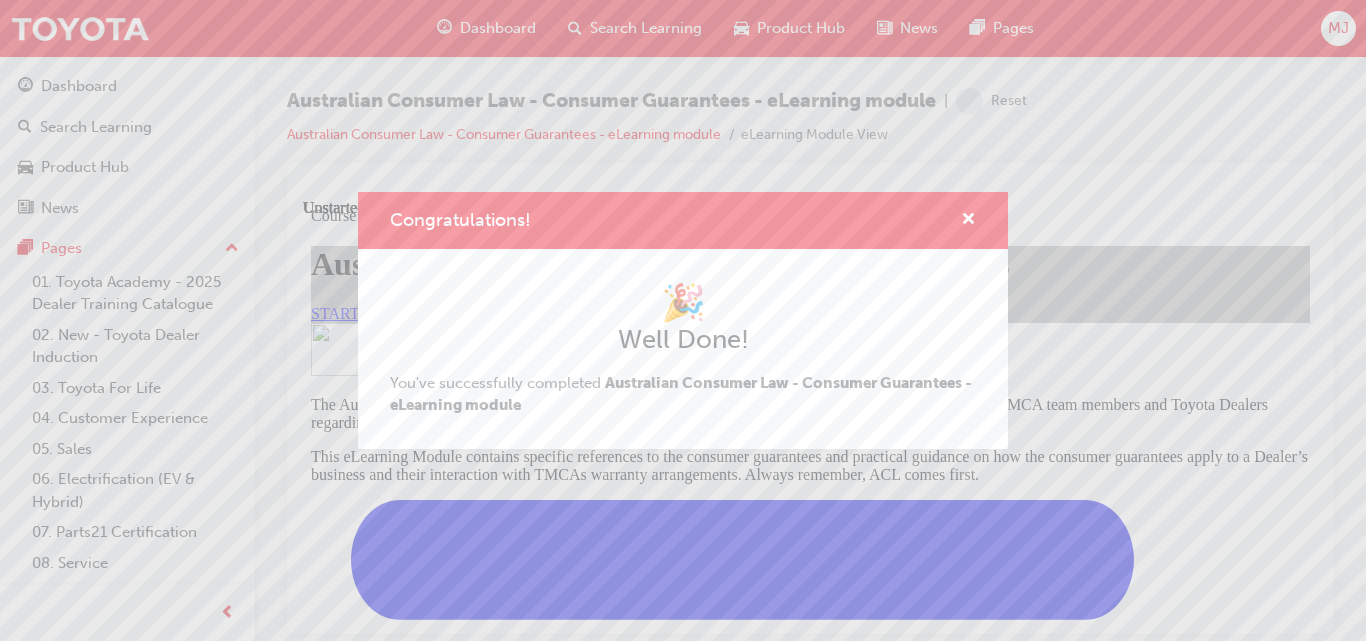 scroll, scrollTop: 0, scrollLeft: 0, axis: both 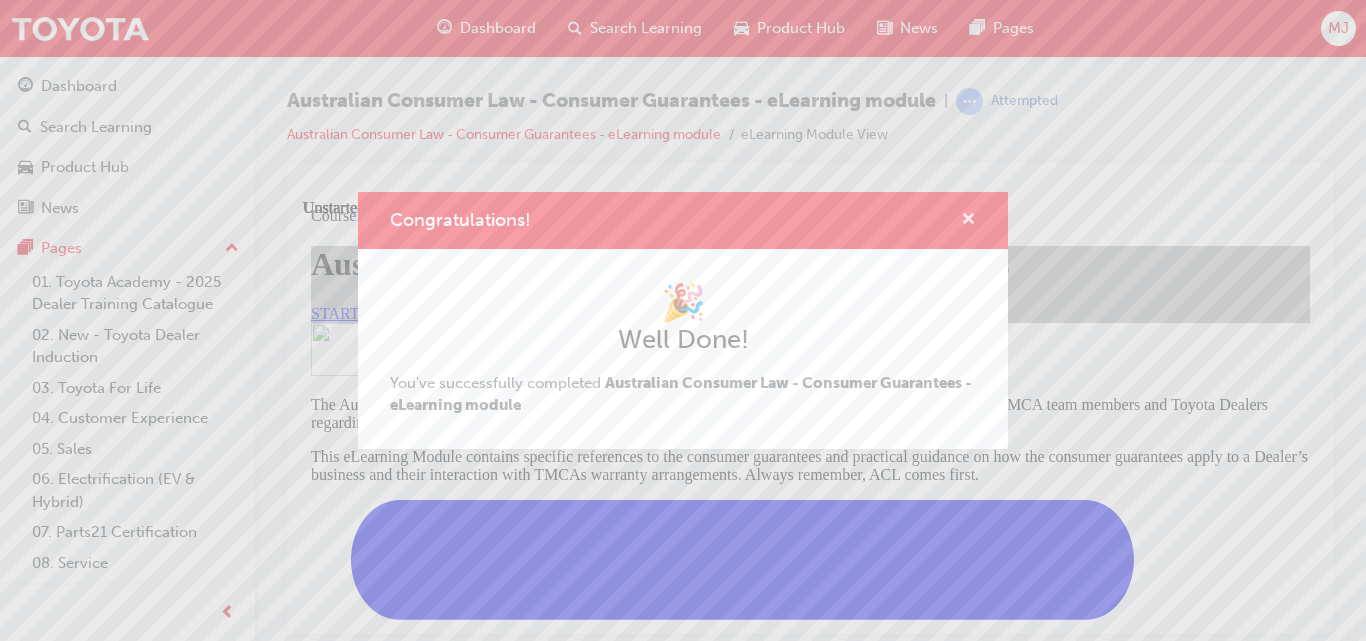 click at bounding box center [968, 221] 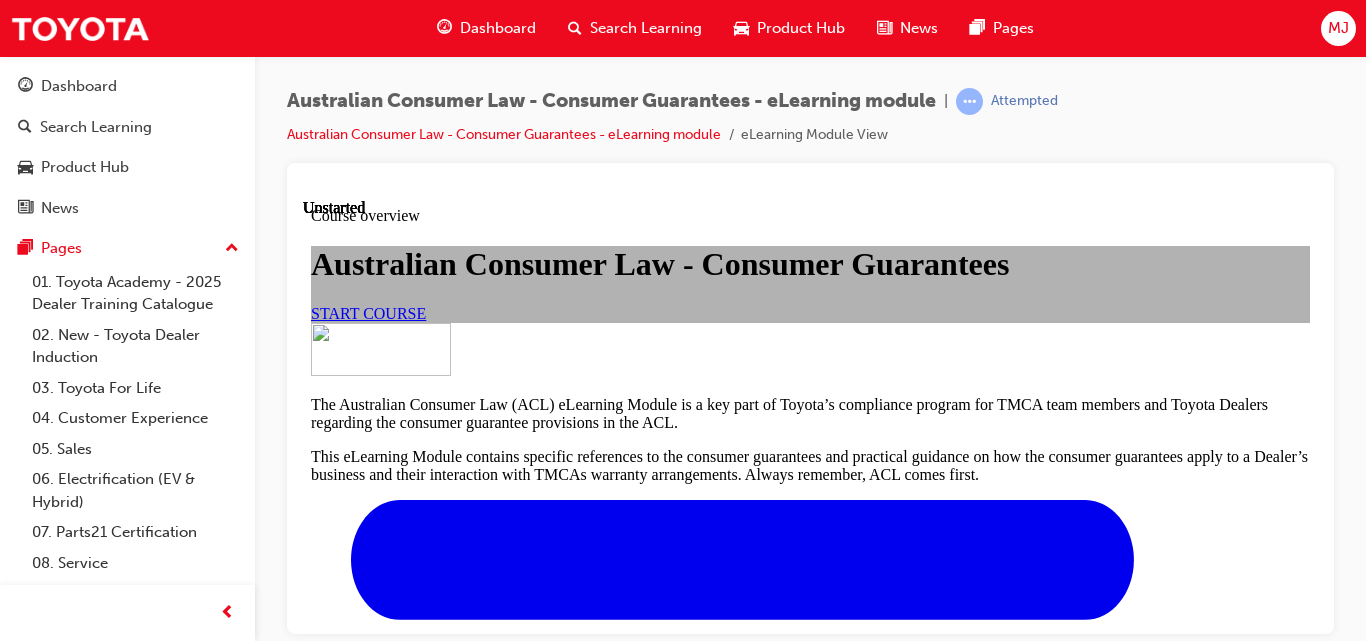 scroll, scrollTop: 0, scrollLeft: 0, axis: both 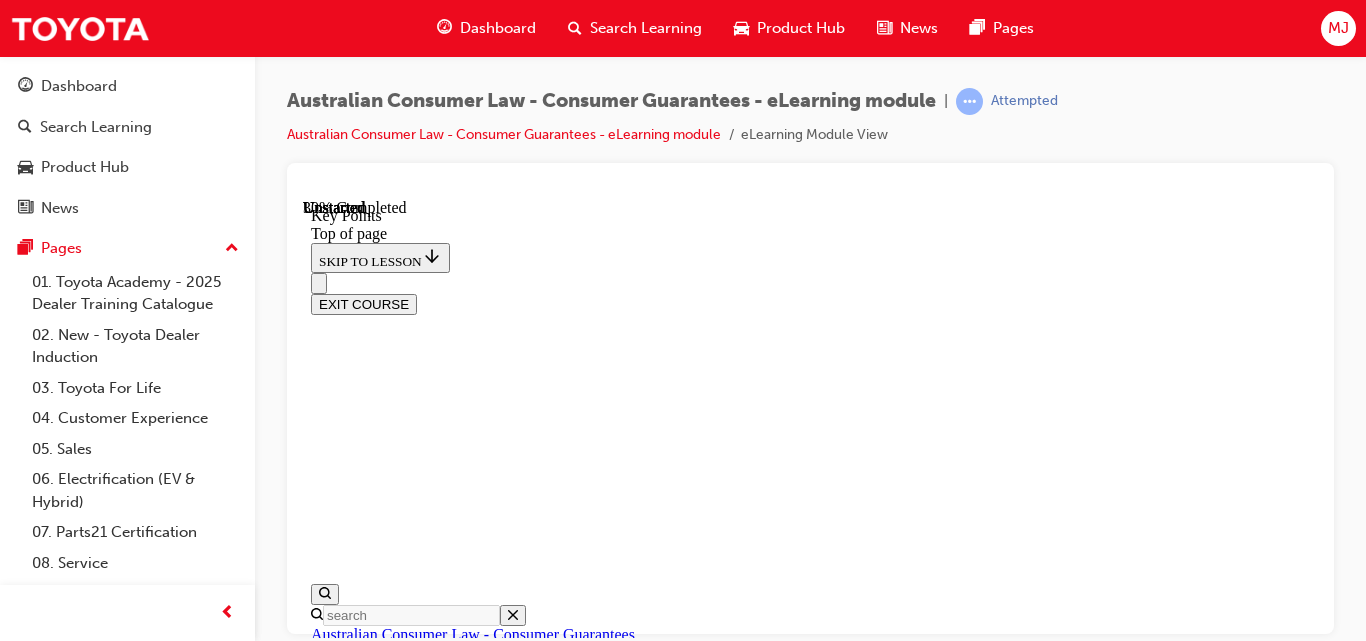 click on "CONTINUE" at bounding box center [353, 8489] 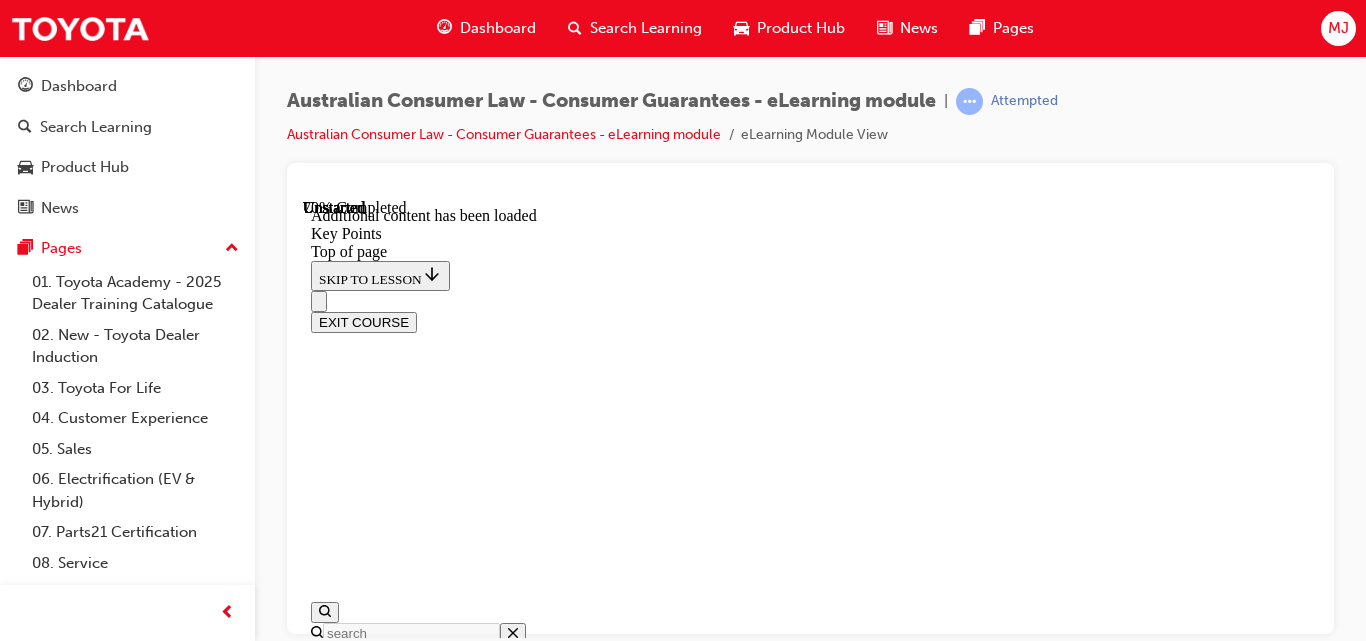 scroll, scrollTop: 3129, scrollLeft: 0, axis: vertical 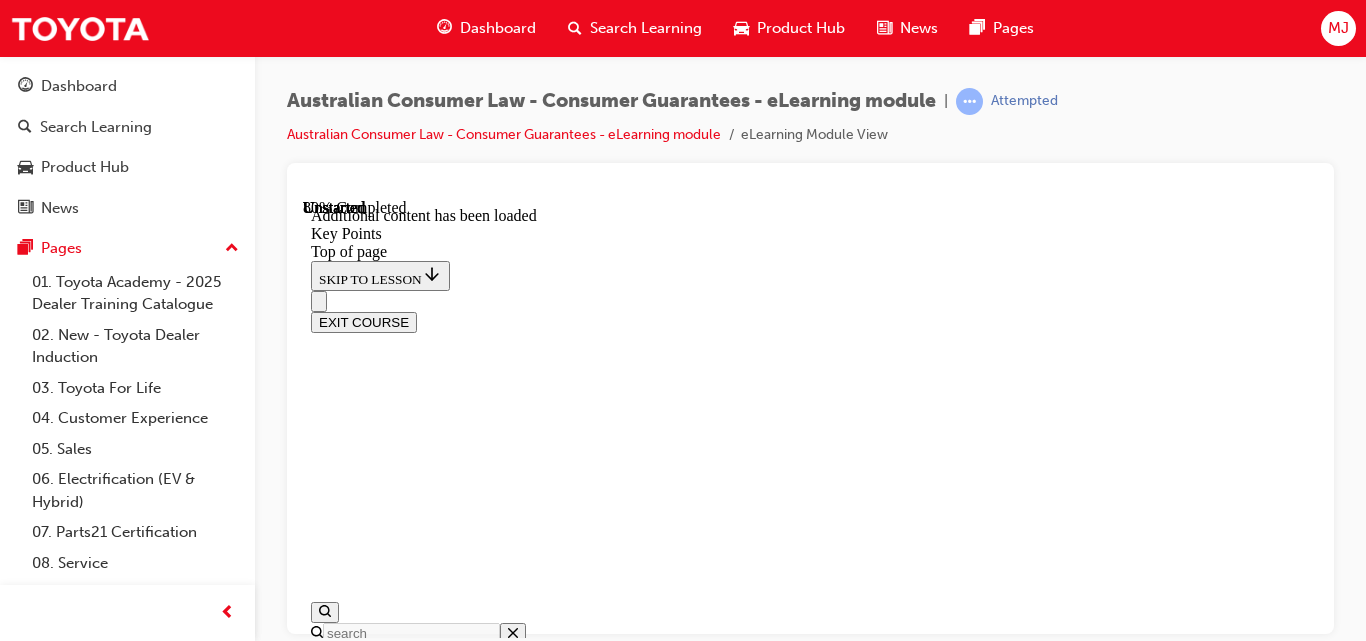 click on "START" at bounding box center (339, 14850) 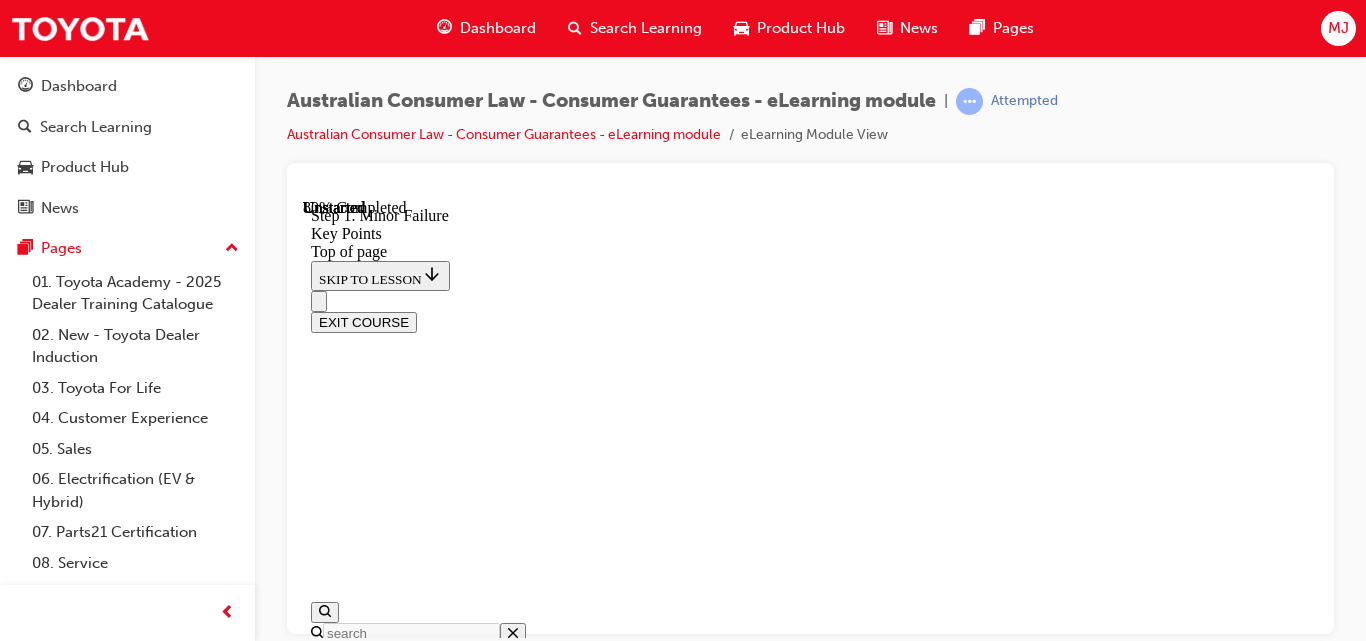 scroll, scrollTop: 4156, scrollLeft: 0, axis: vertical 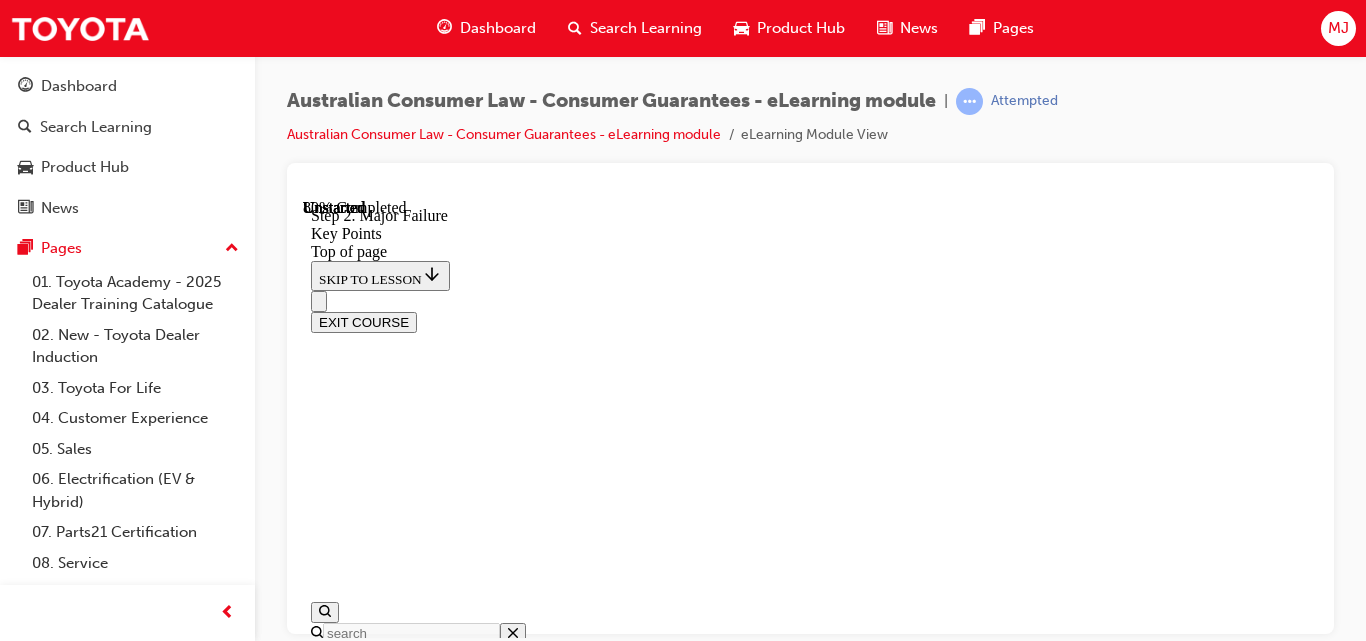 click 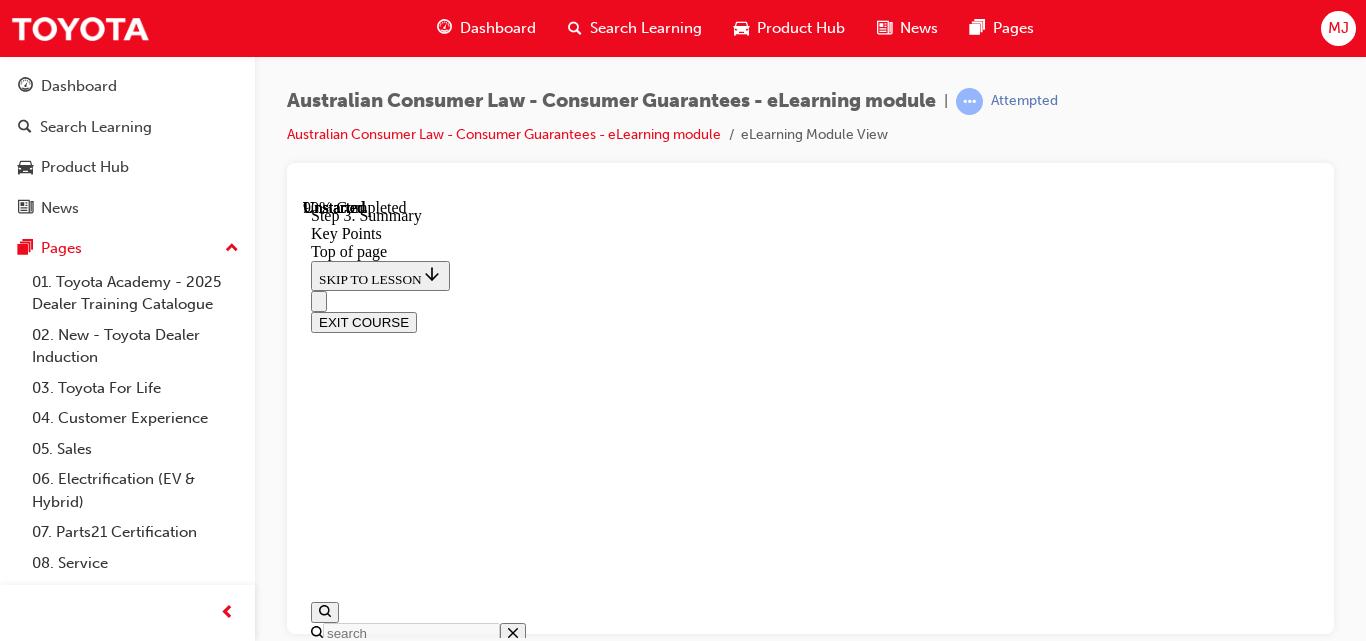 scroll, scrollTop: 3780, scrollLeft: 0, axis: vertical 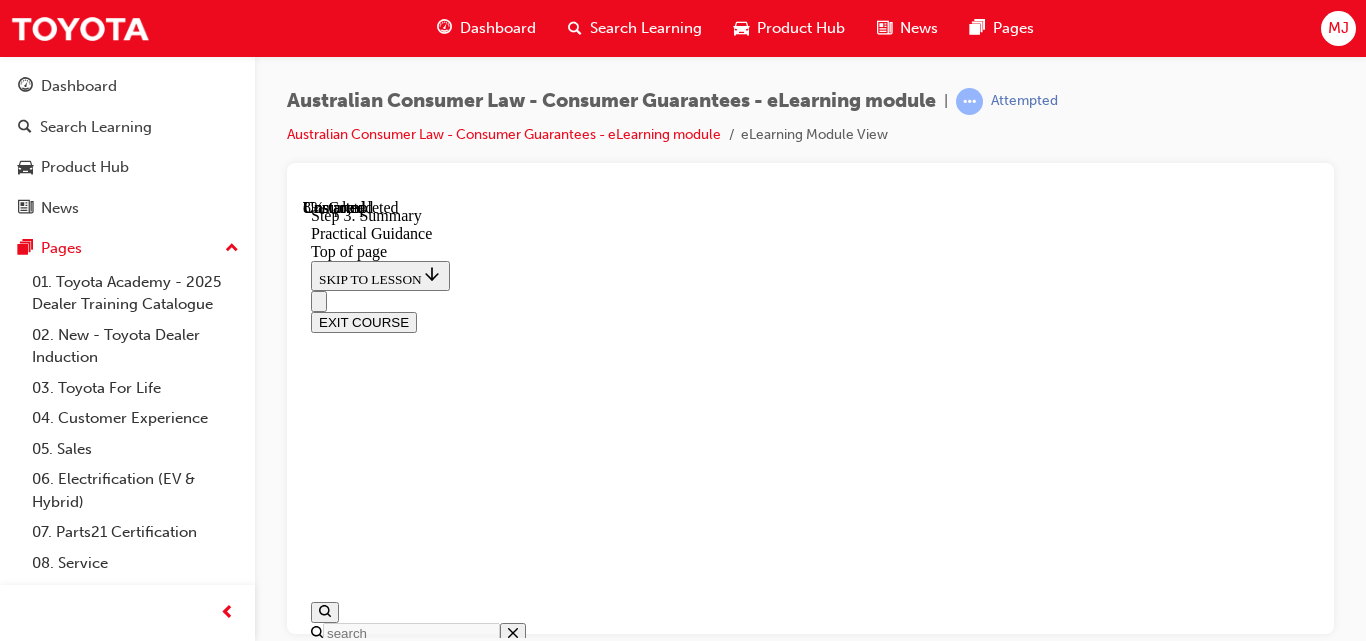 click at bounding box center [830, 8181] 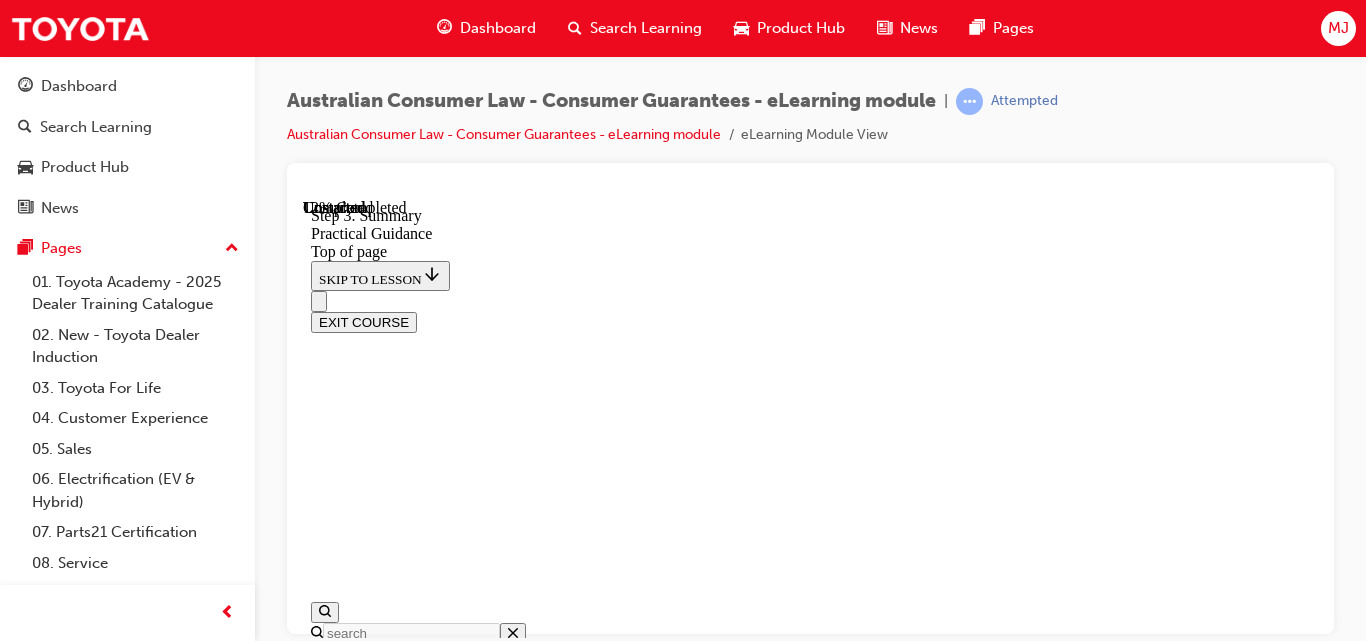 click at bounding box center [830, 8317] 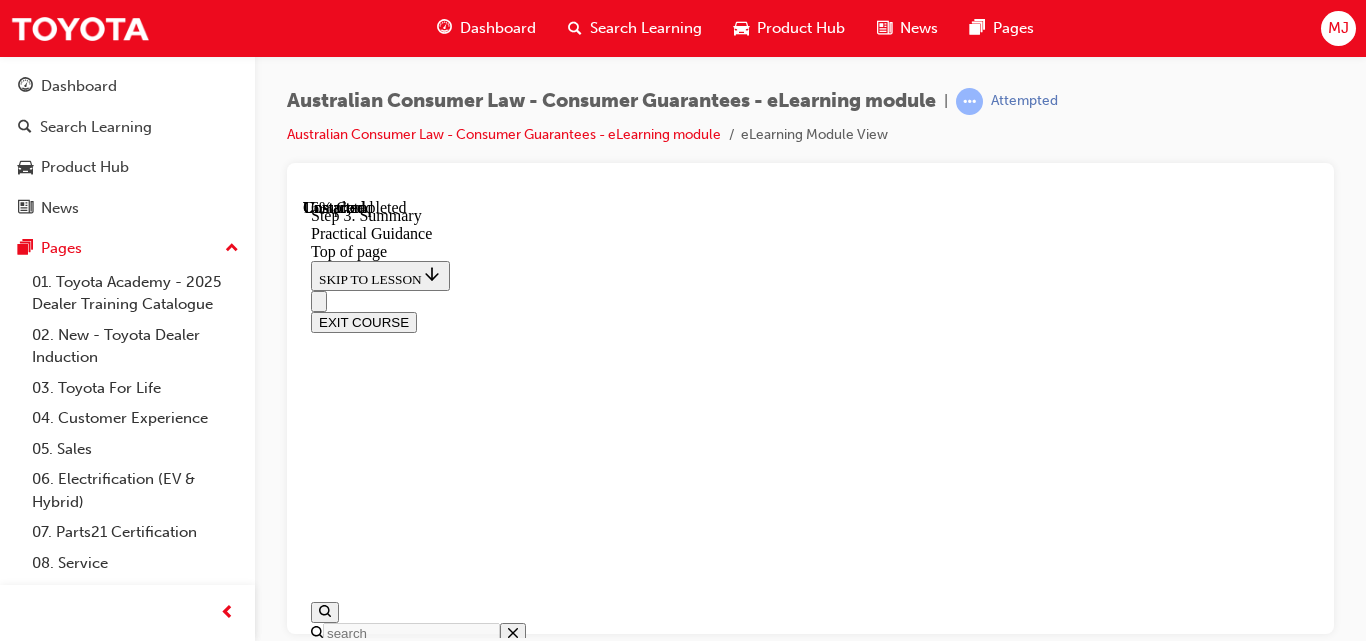 scroll, scrollTop: 941, scrollLeft: 0, axis: vertical 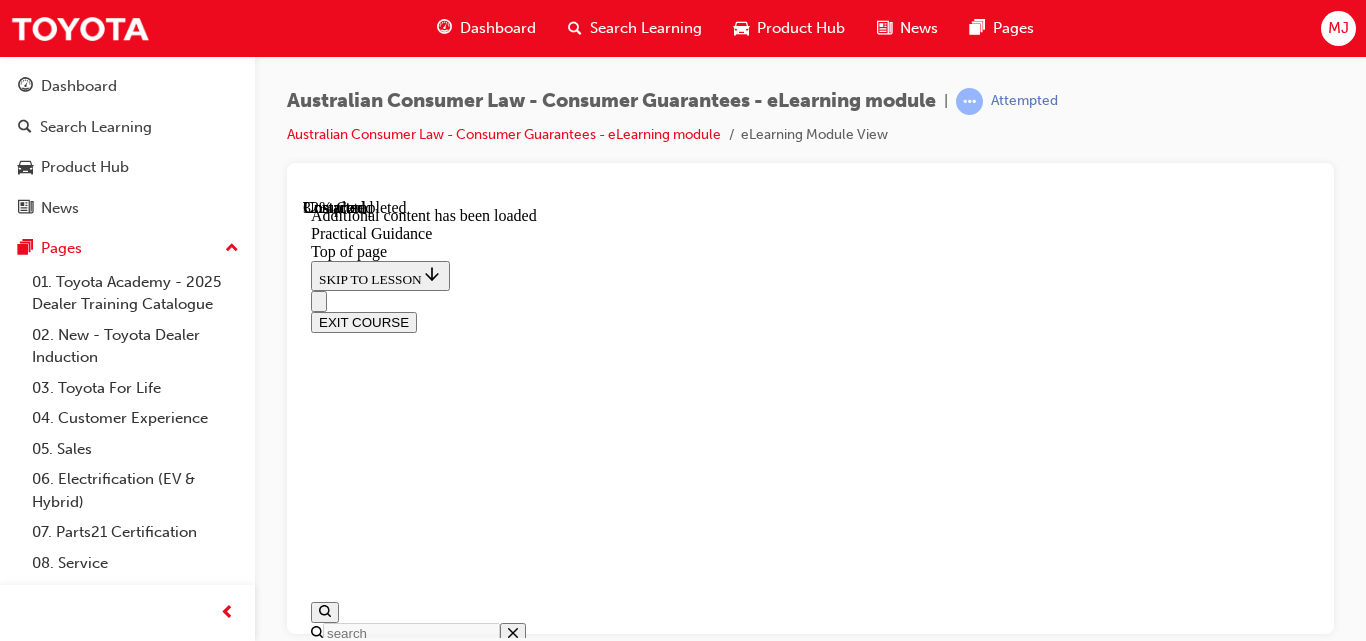 click on "CONTINUE" at bounding box center [353, 15491] 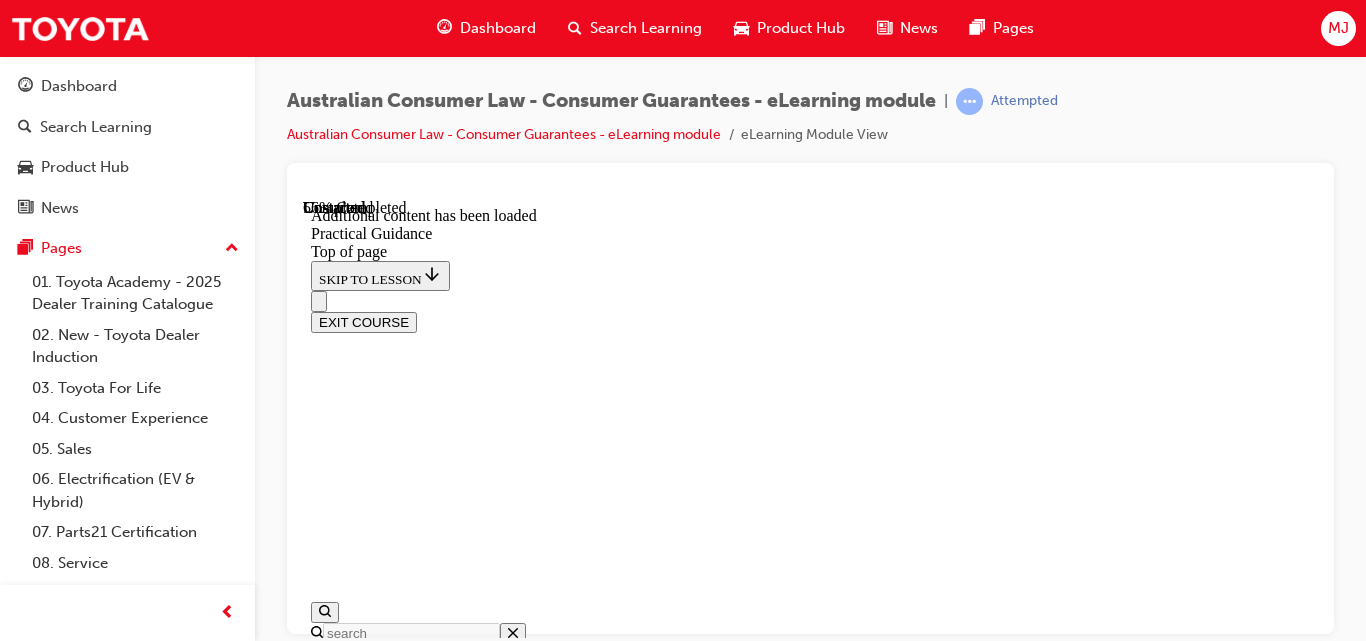 scroll, scrollTop: 3768, scrollLeft: 0, axis: vertical 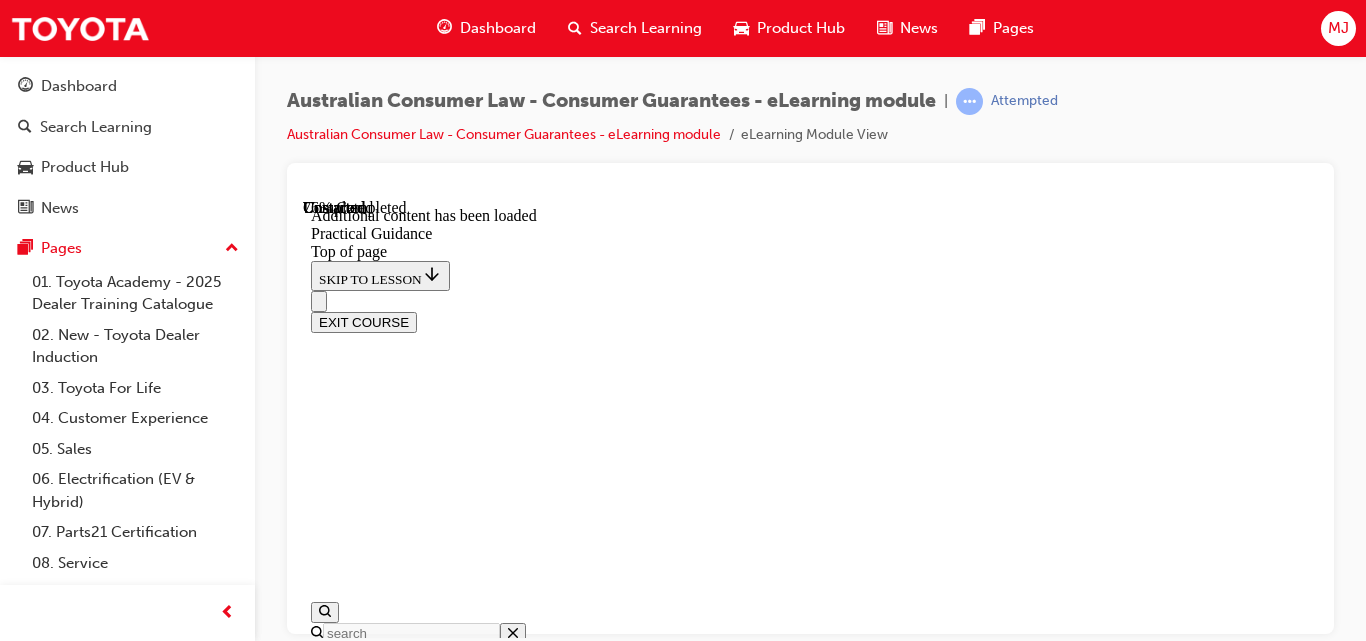 click on "CONTINUE" at bounding box center (353, 21931) 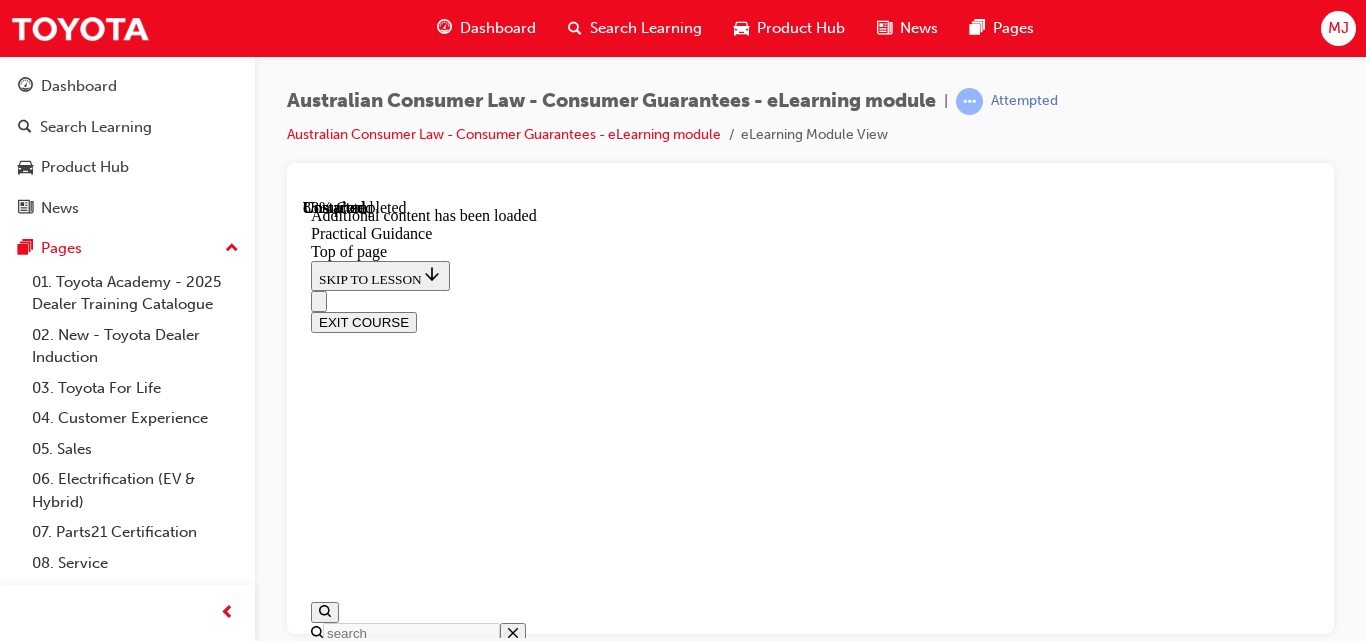scroll, scrollTop: 5872, scrollLeft: 0, axis: vertical 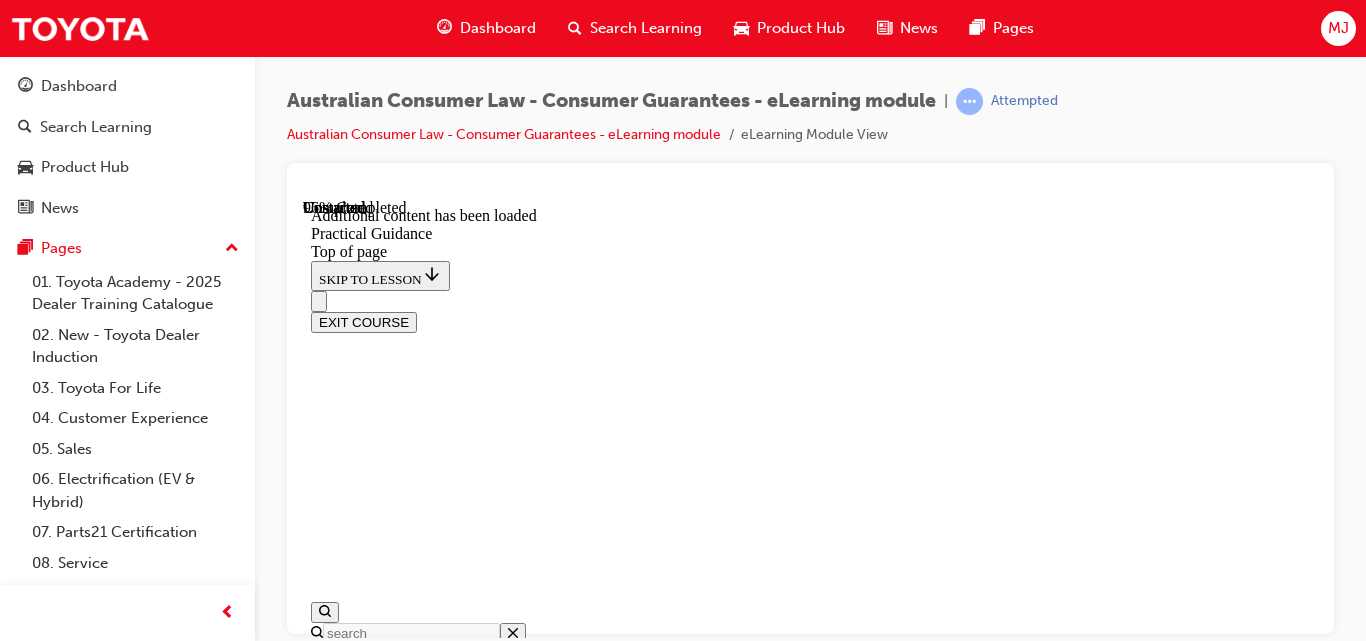click on "CONTINUE" at bounding box center (353, 22629) 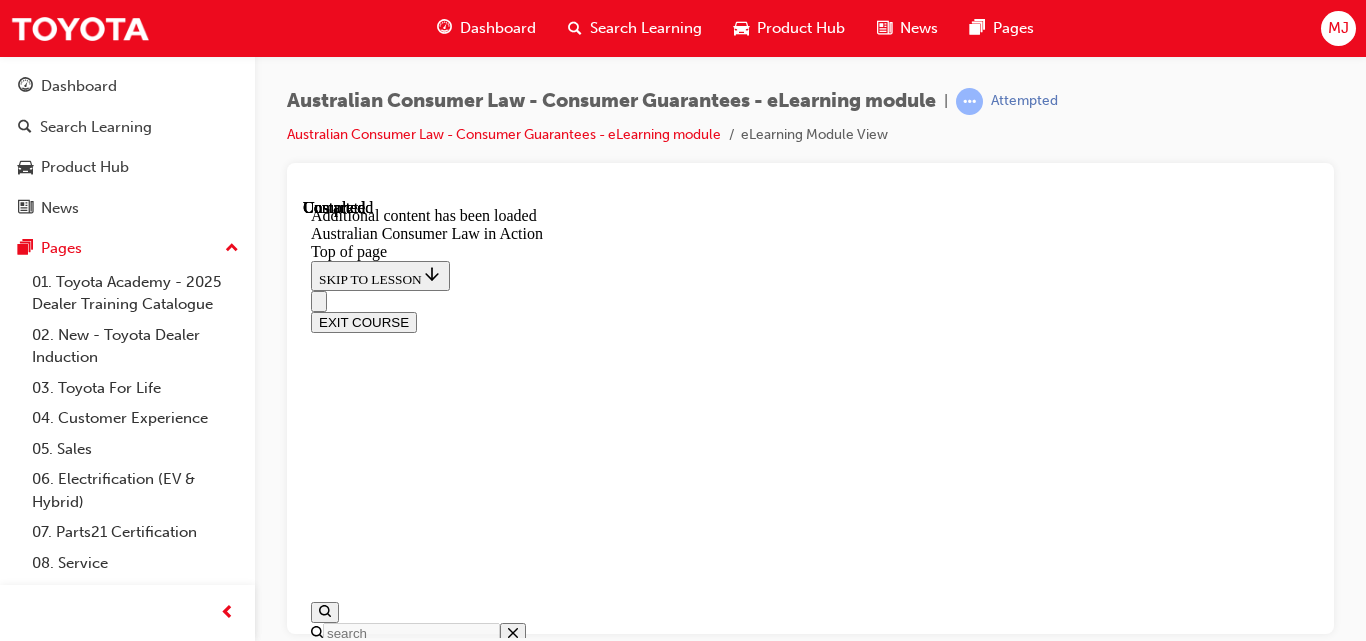 scroll, scrollTop: 0, scrollLeft: 0, axis: both 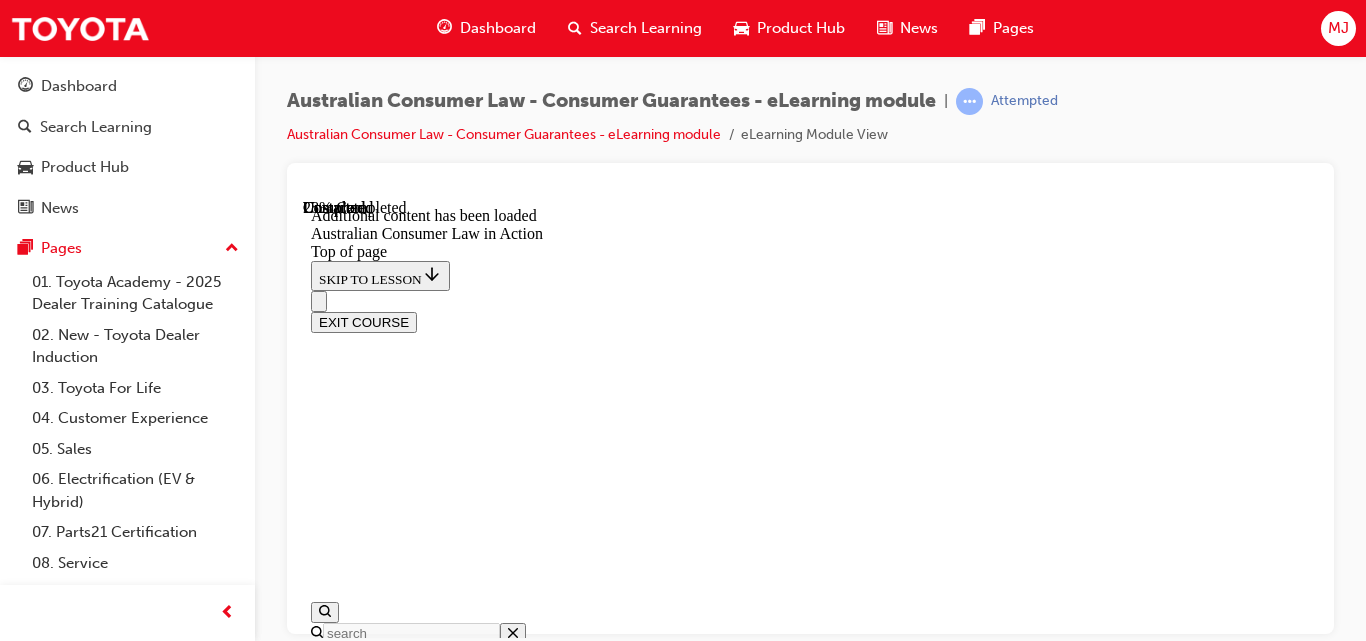 click on "CONTINUE" at bounding box center [353, 10919] 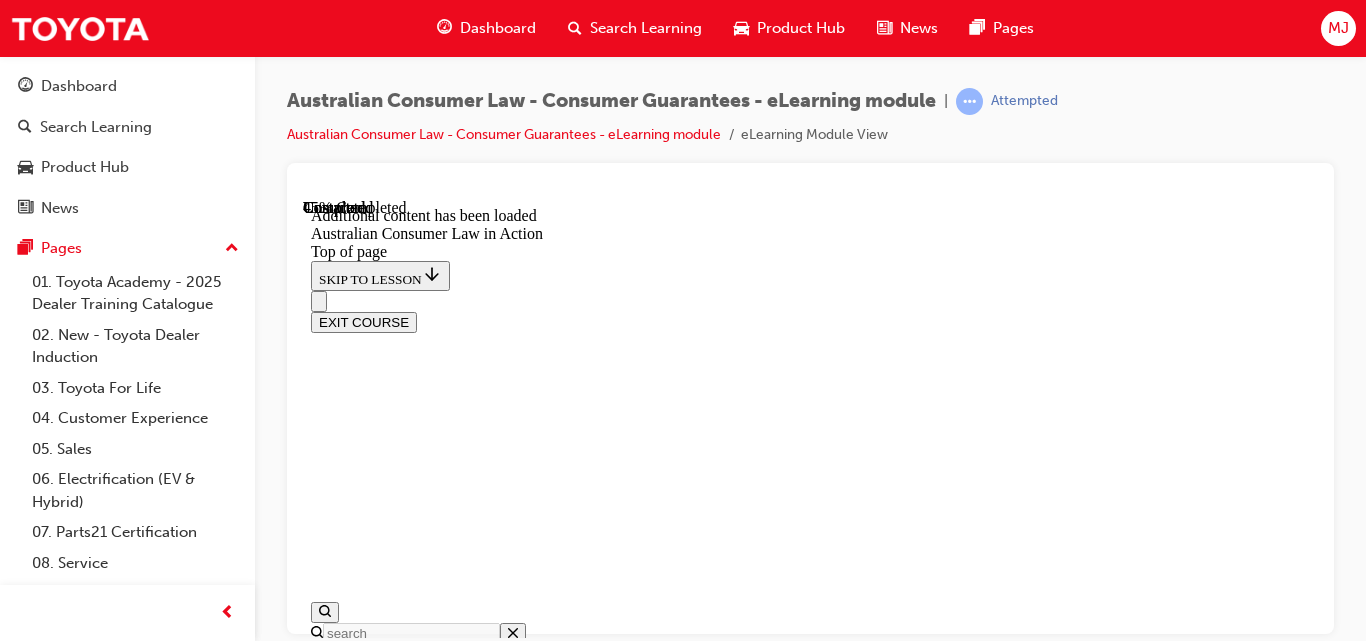 scroll, scrollTop: 2151, scrollLeft: 0, axis: vertical 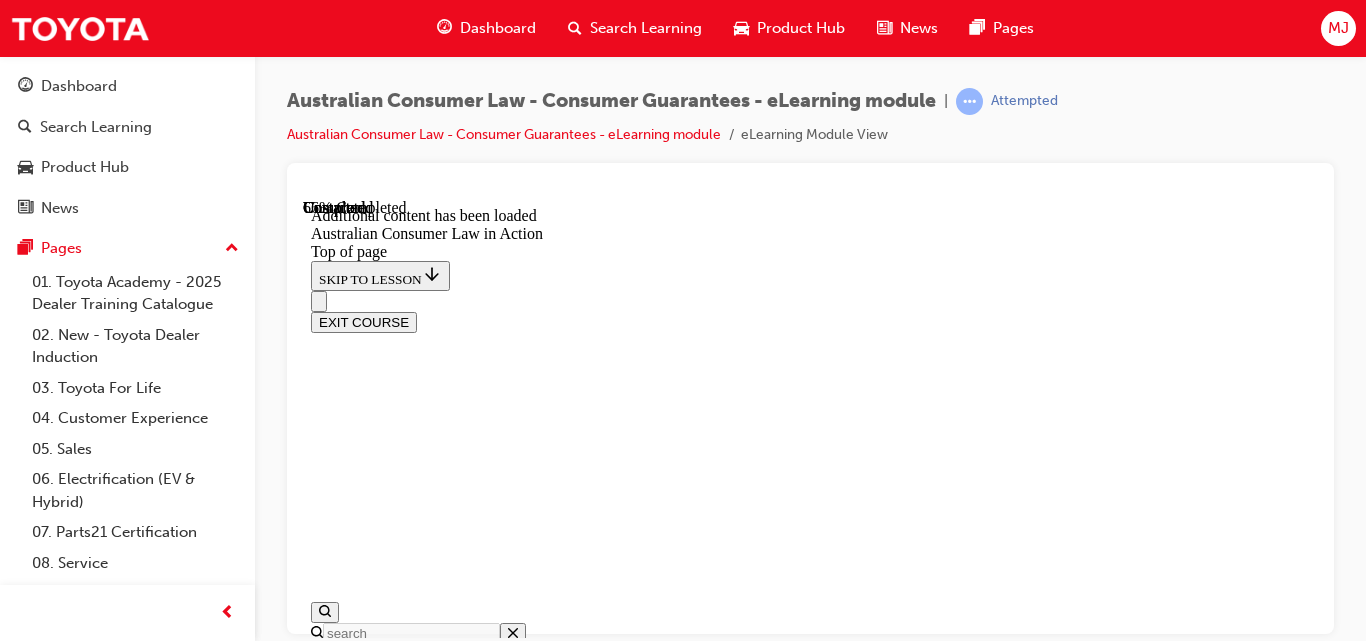 click on "CONTINUE" at bounding box center (353, 17109) 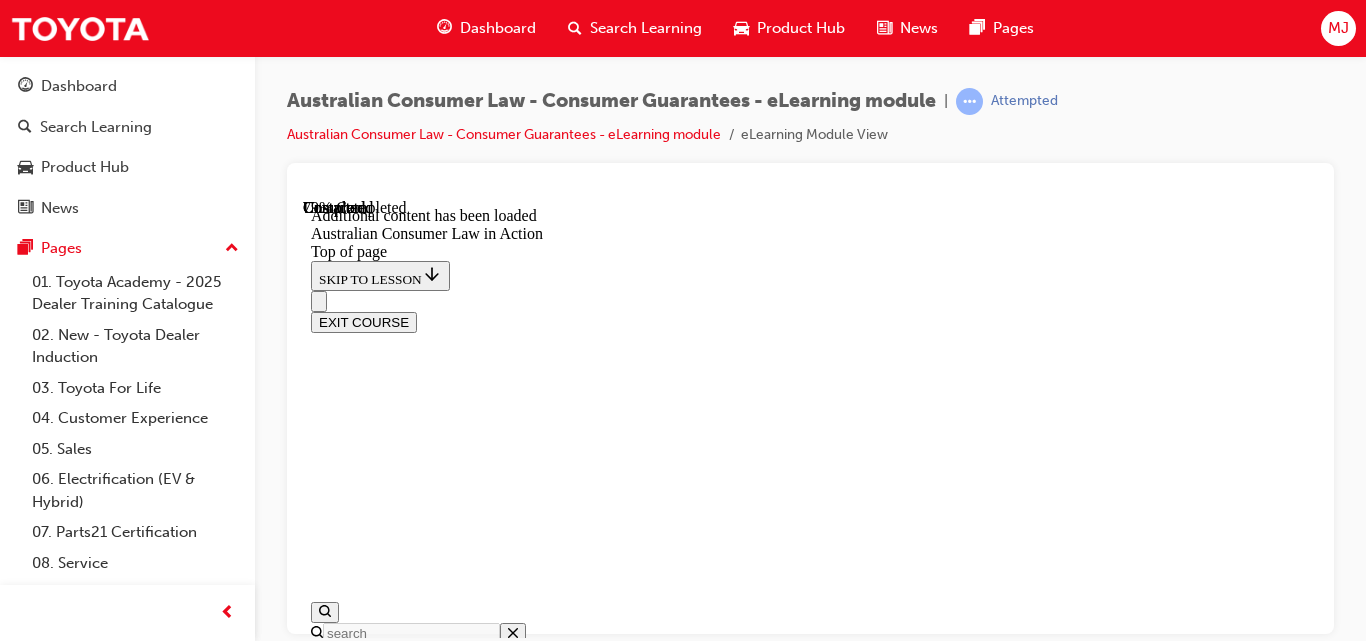 scroll, scrollTop: 3879, scrollLeft: 0, axis: vertical 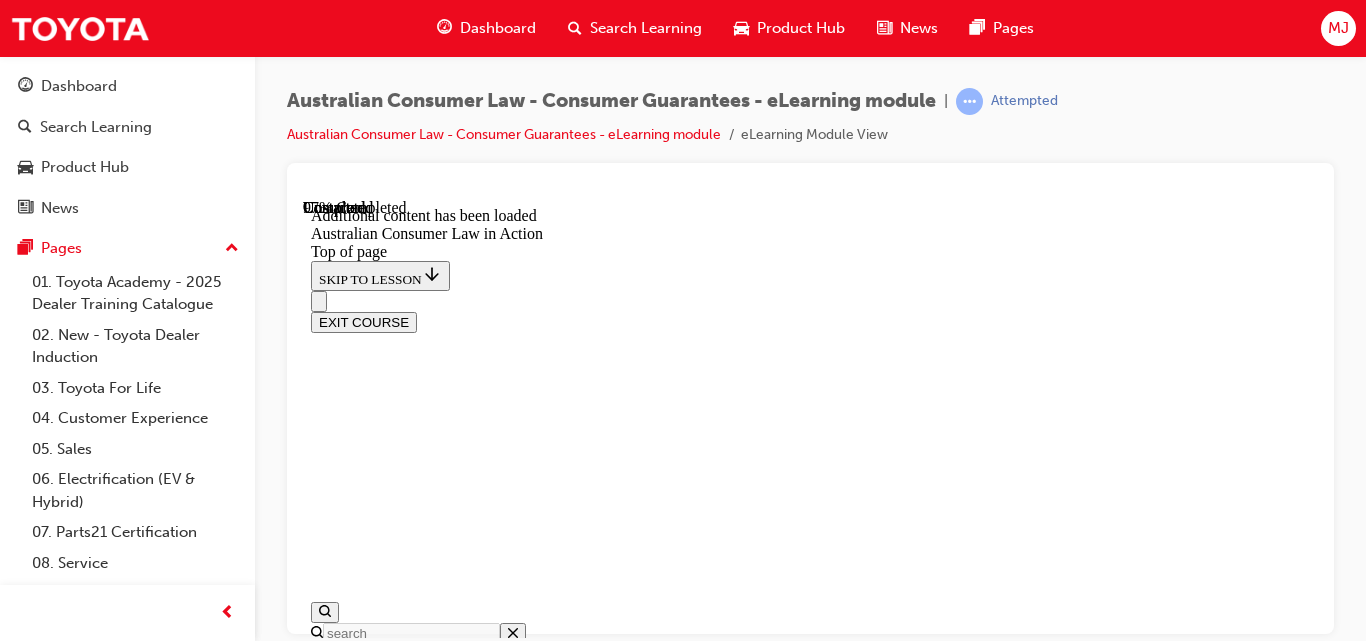 click on "CONTINUE" at bounding box center [353, 24259] 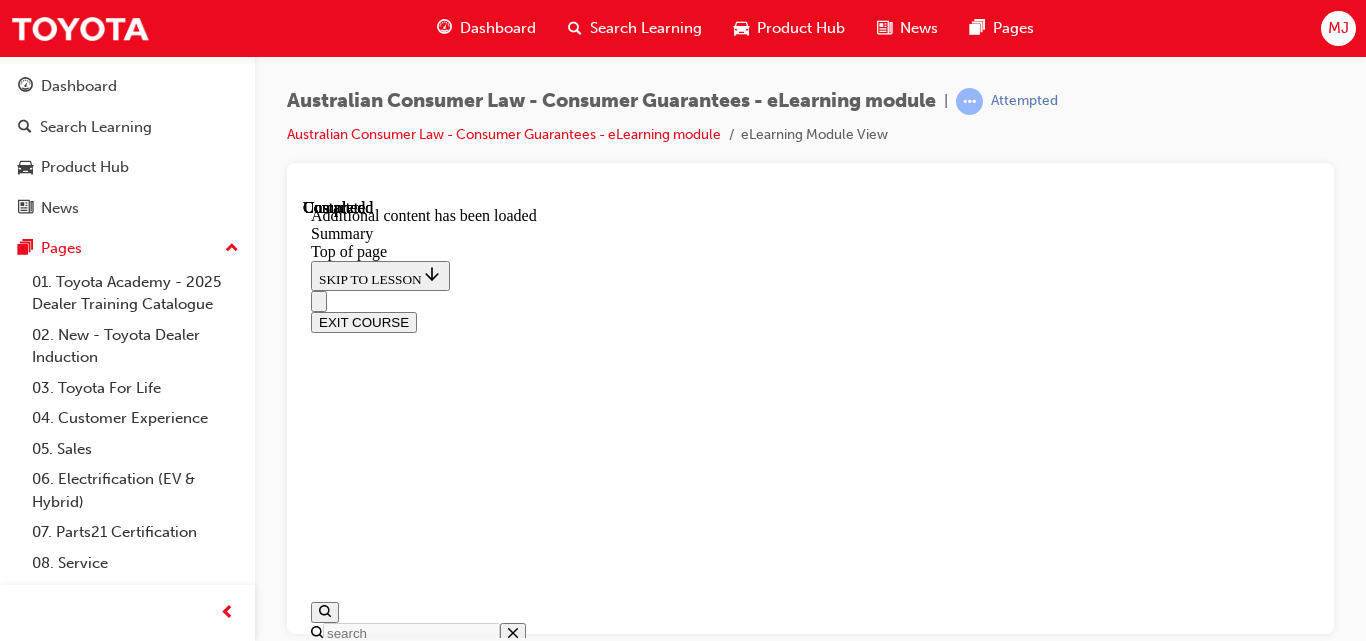 scroll, scrollTop: 0, scrollLeft: 0, axis: both 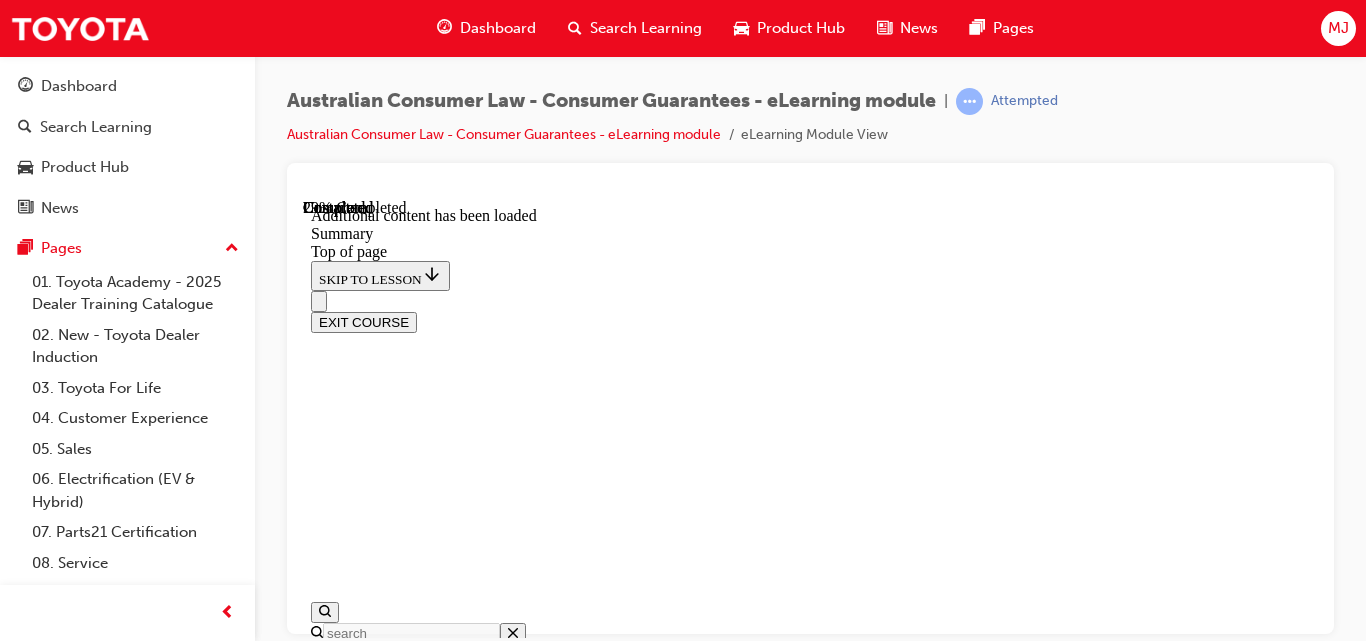 click on "CONTINUE" at bounding box center (353, 8543) 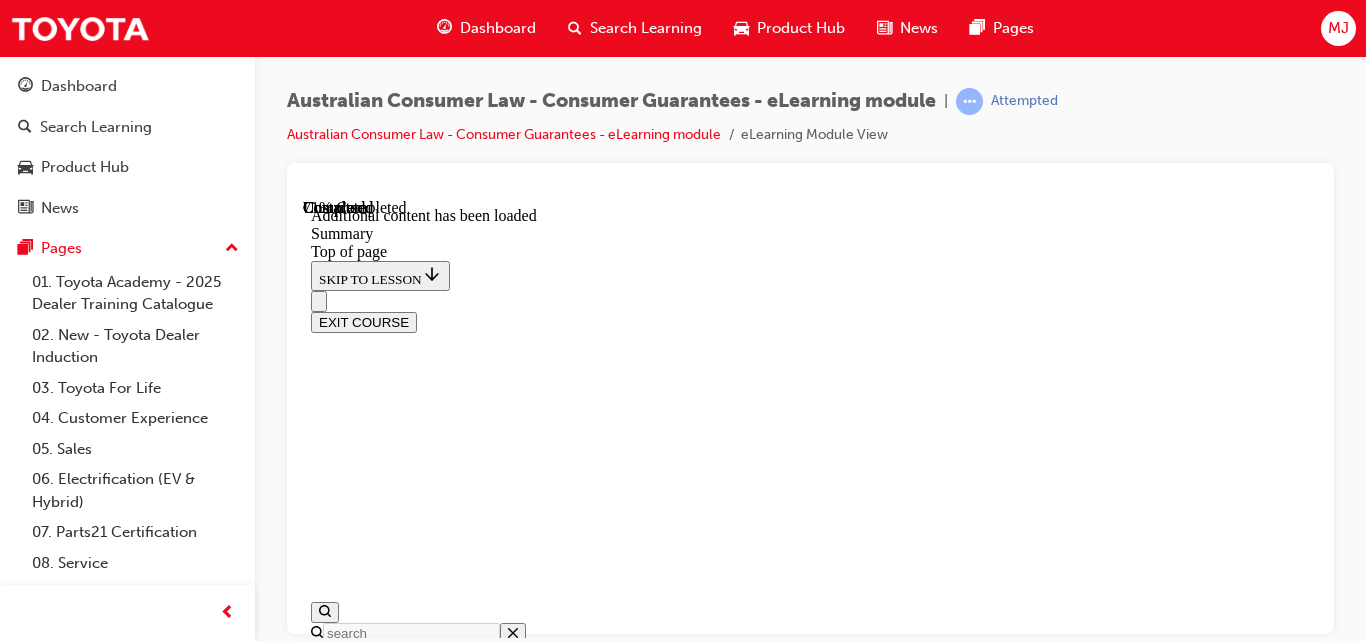 scroll, scrollTop: 1764, scrollLeft: 0, axis: vertical 